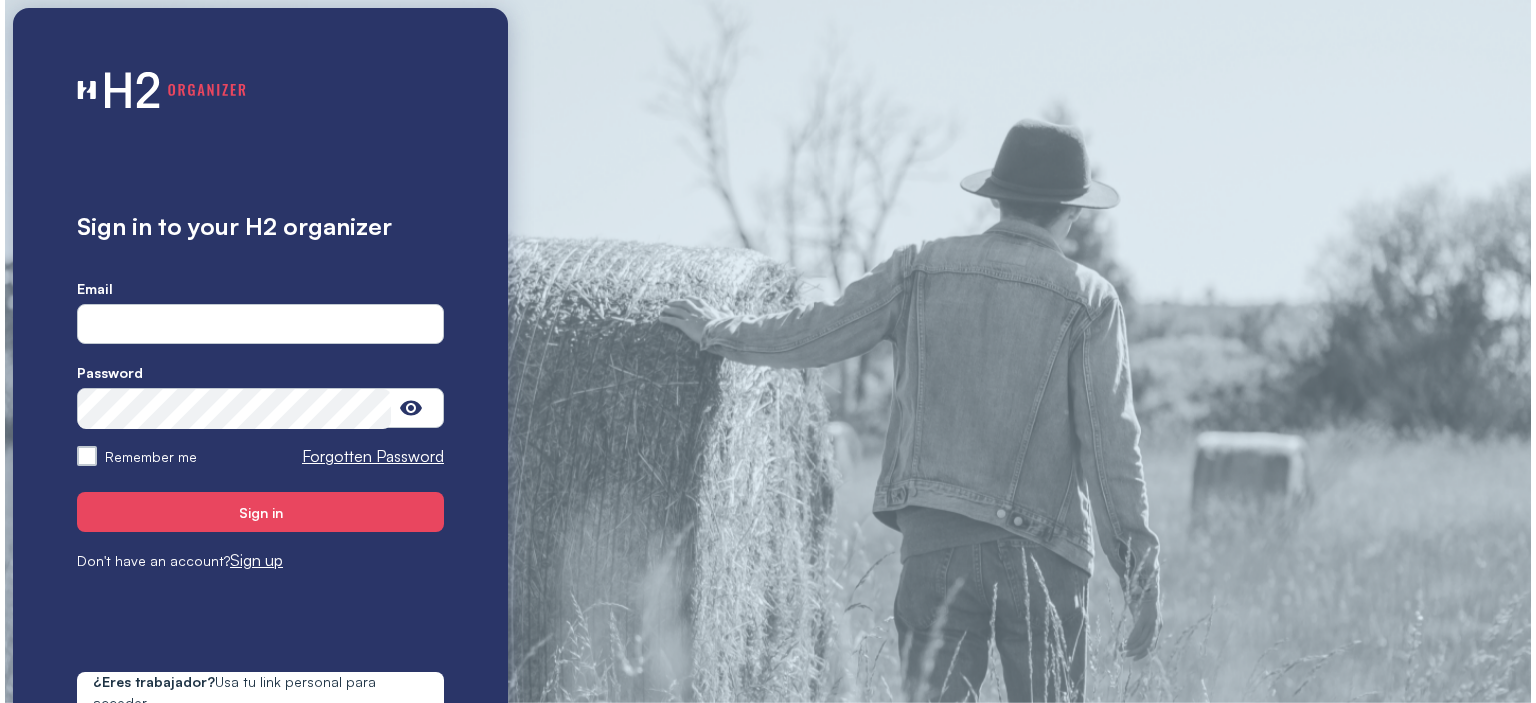 scroll, scrollTop: 0, scrollLeft: 0, axis: both 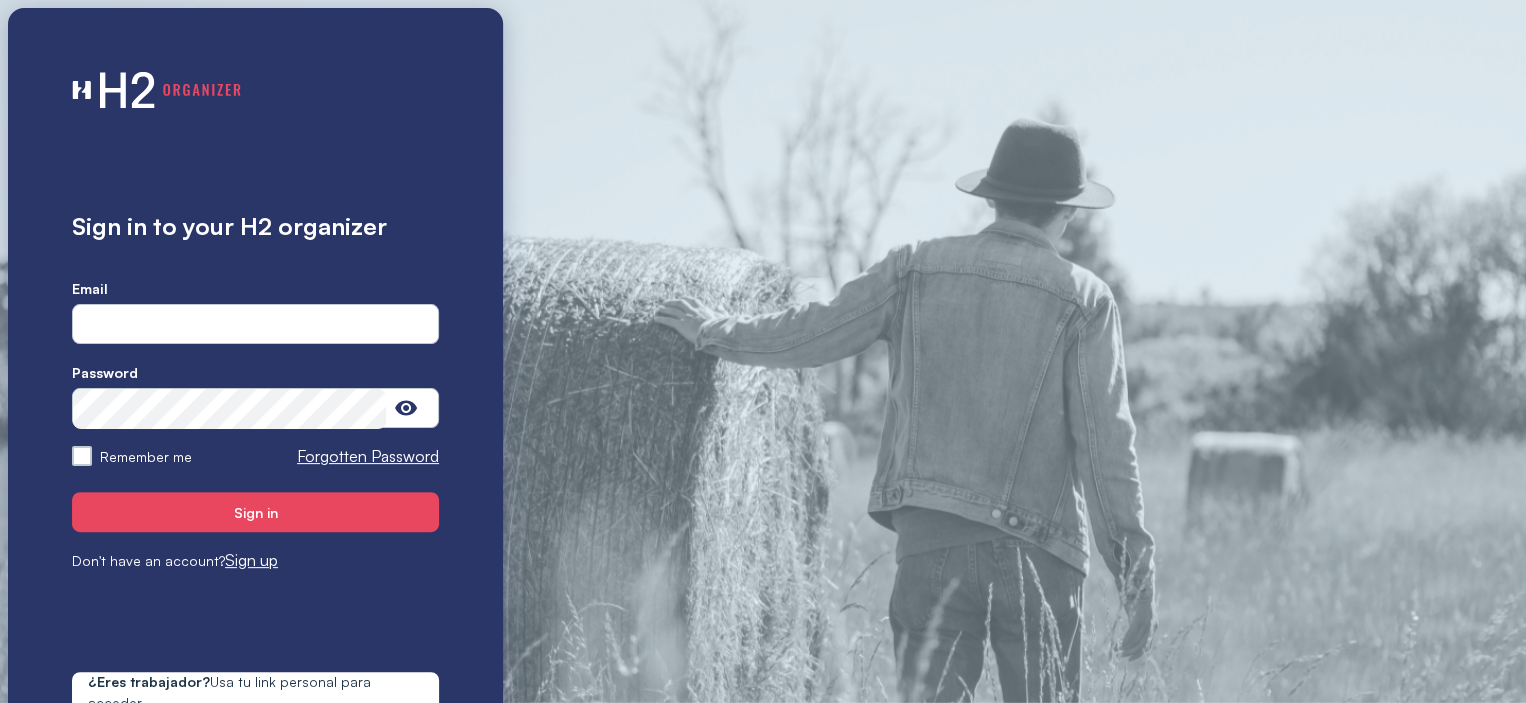 type on "**********" 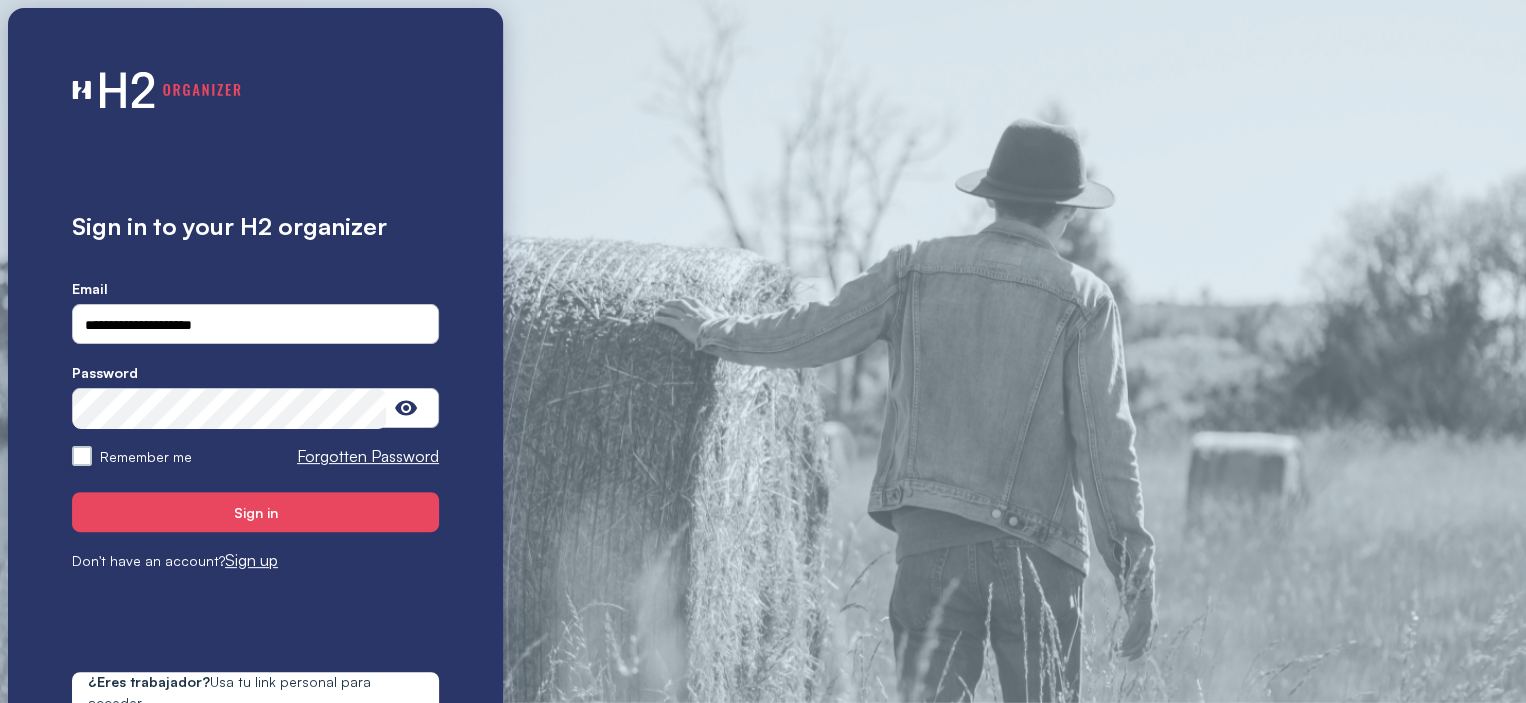 click on "Remember me" at bounding box center [82, 456] 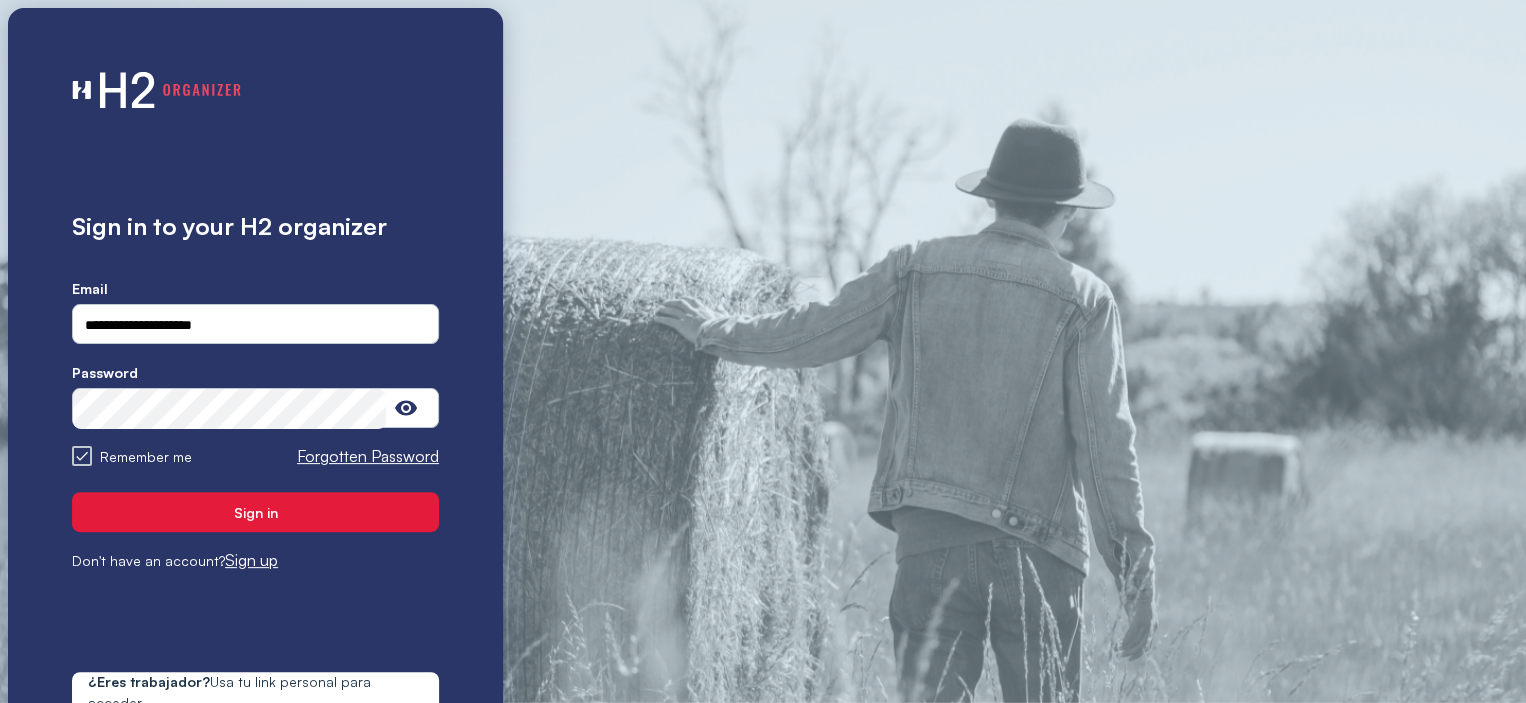 click on "Sign in" at bounding box center [256, 512] 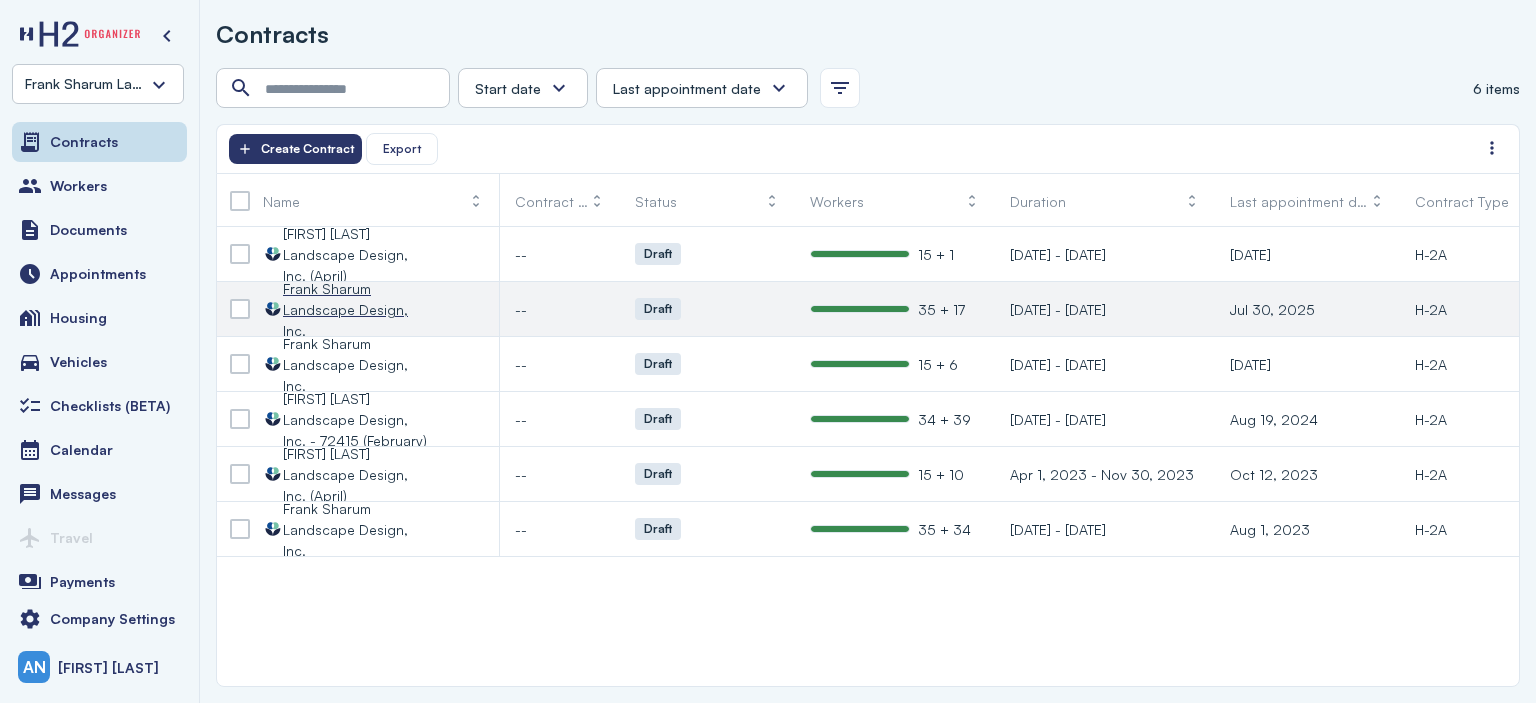 click on "Frank Sharum Landscape Design, Inc." at bounding box center [355, 309] 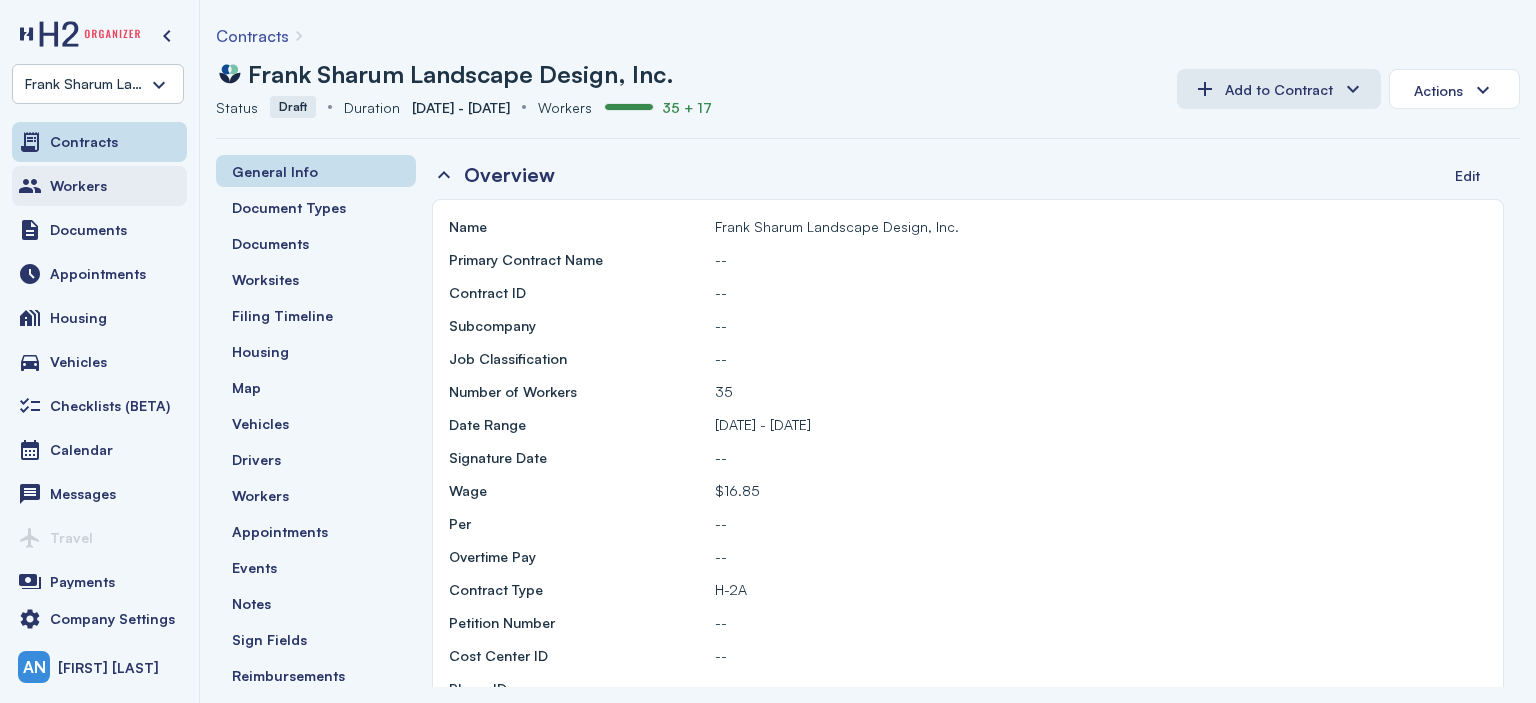 drag, startPoint x: 76, startPoint y: 183, endPoint x: 156, endPoint y: 178, distance: 80.1561 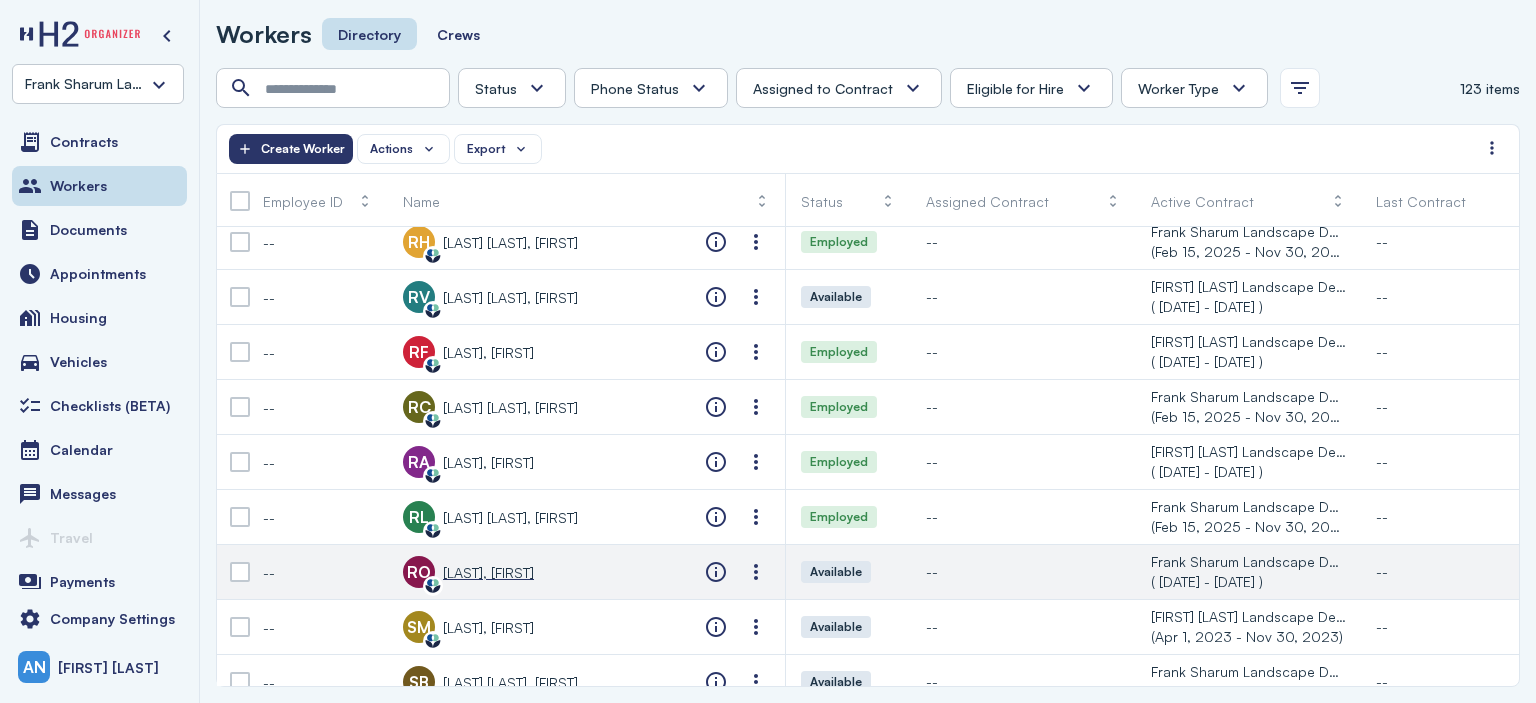 scroll, scrollTop: 4700, scrollLeft: 0, axis: vertical 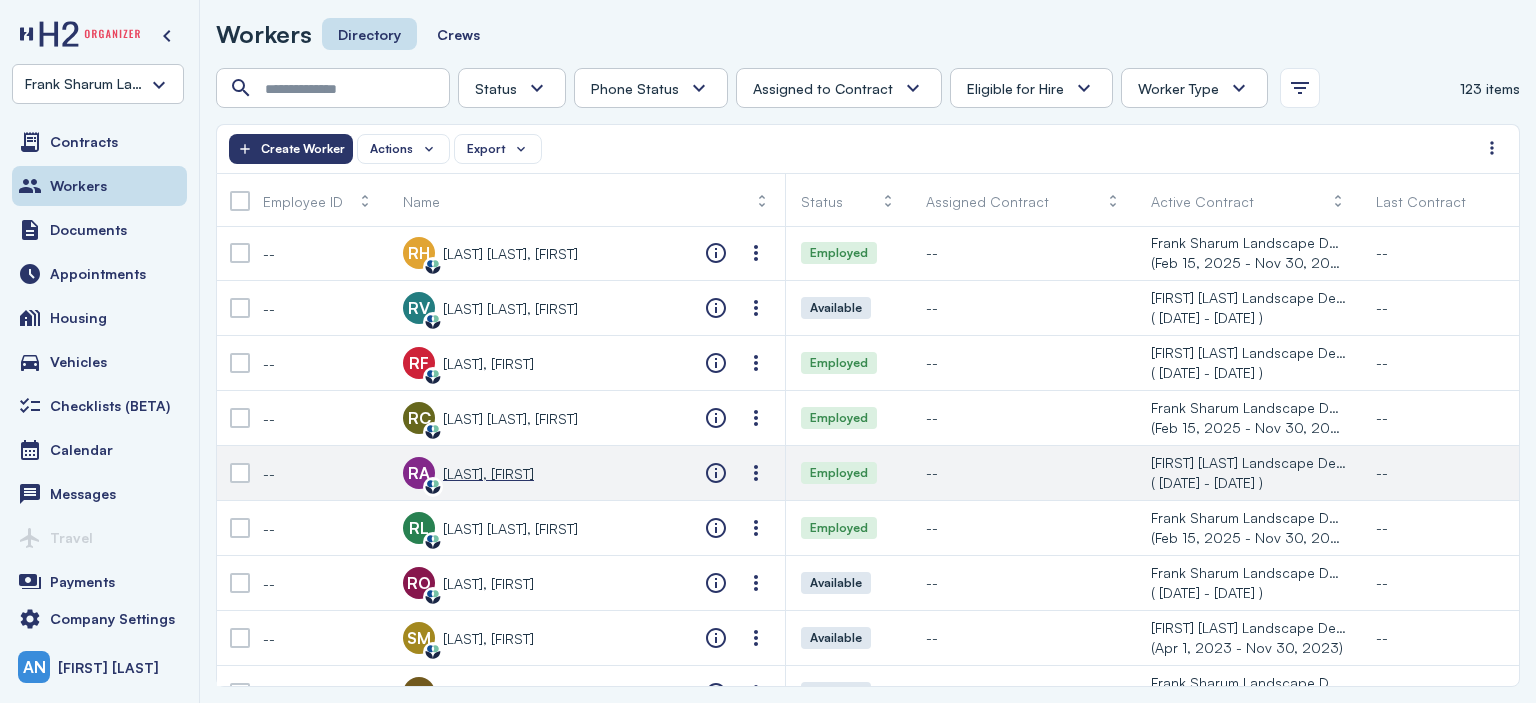 click on "[LAST], [FIRST]" at bounding box center [488, 473] 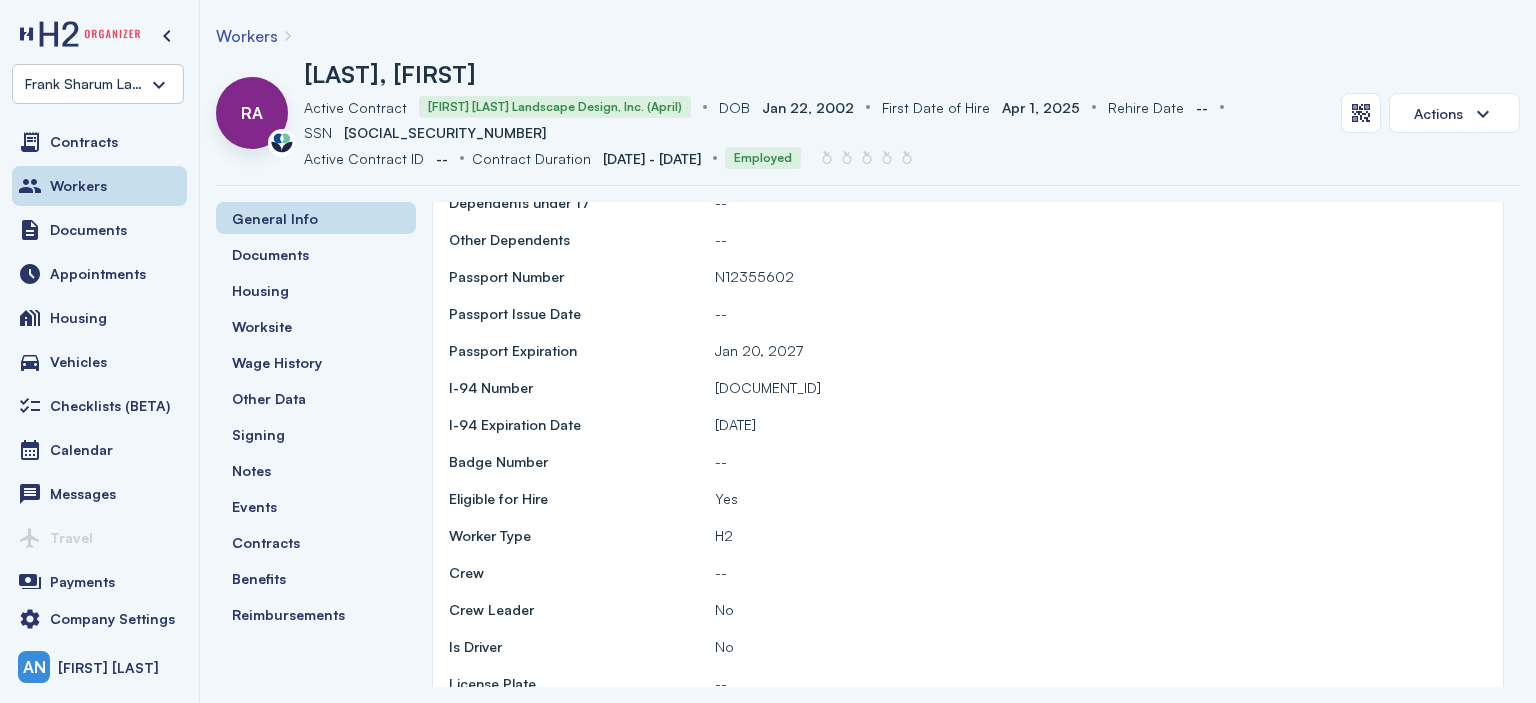 scroll, scrollTop: 0, scrollLeft: 0, axis: both 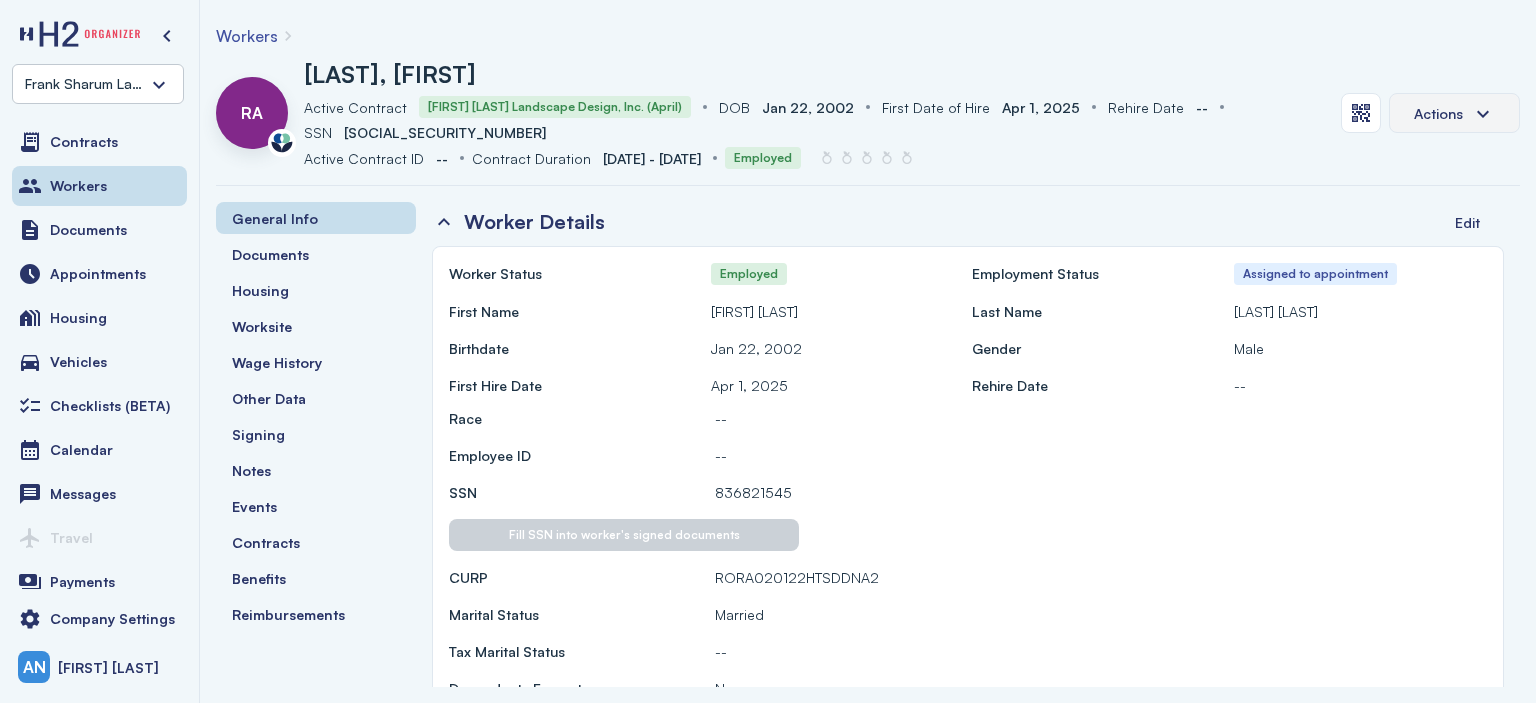 click on "Actions" at bounding box center (1454, 114) 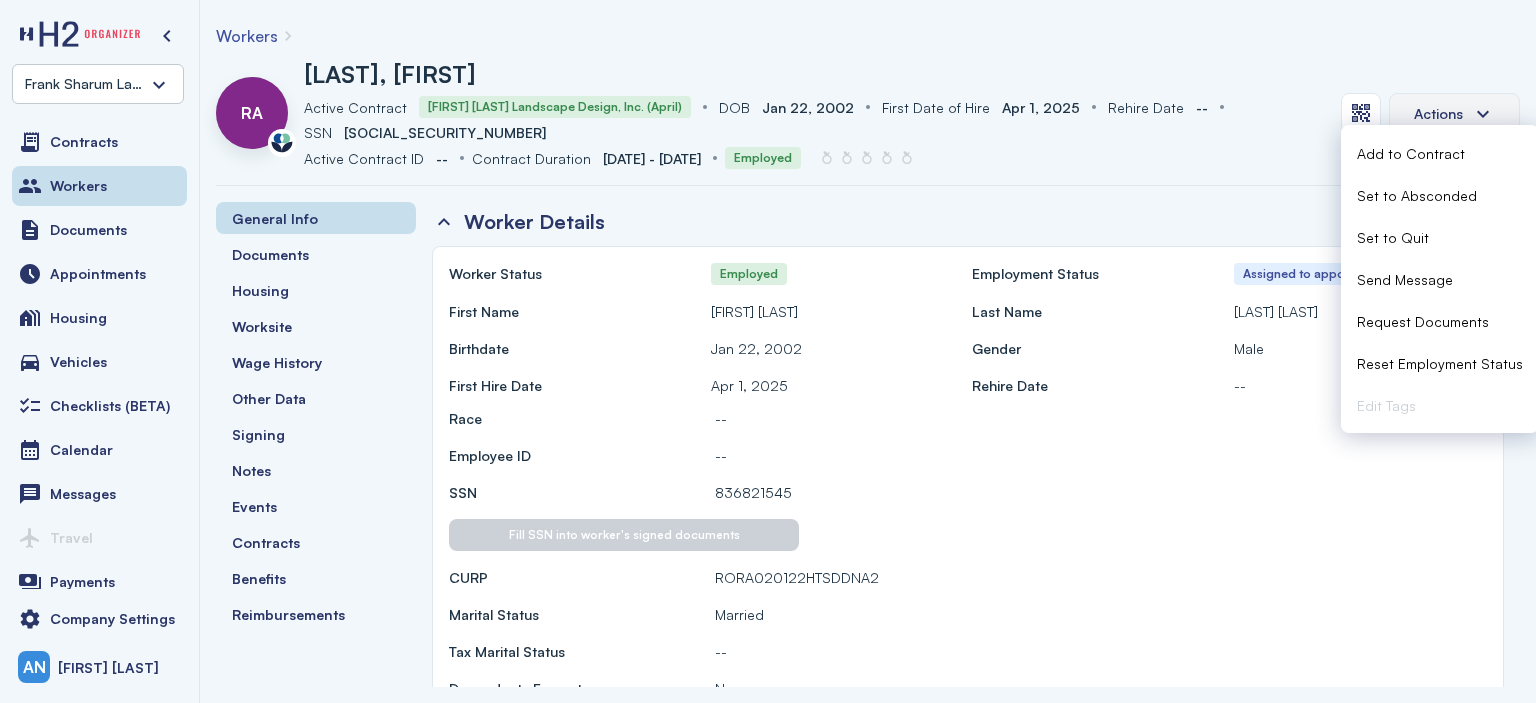 click on "Actions" at bounding box center [1454, 114] 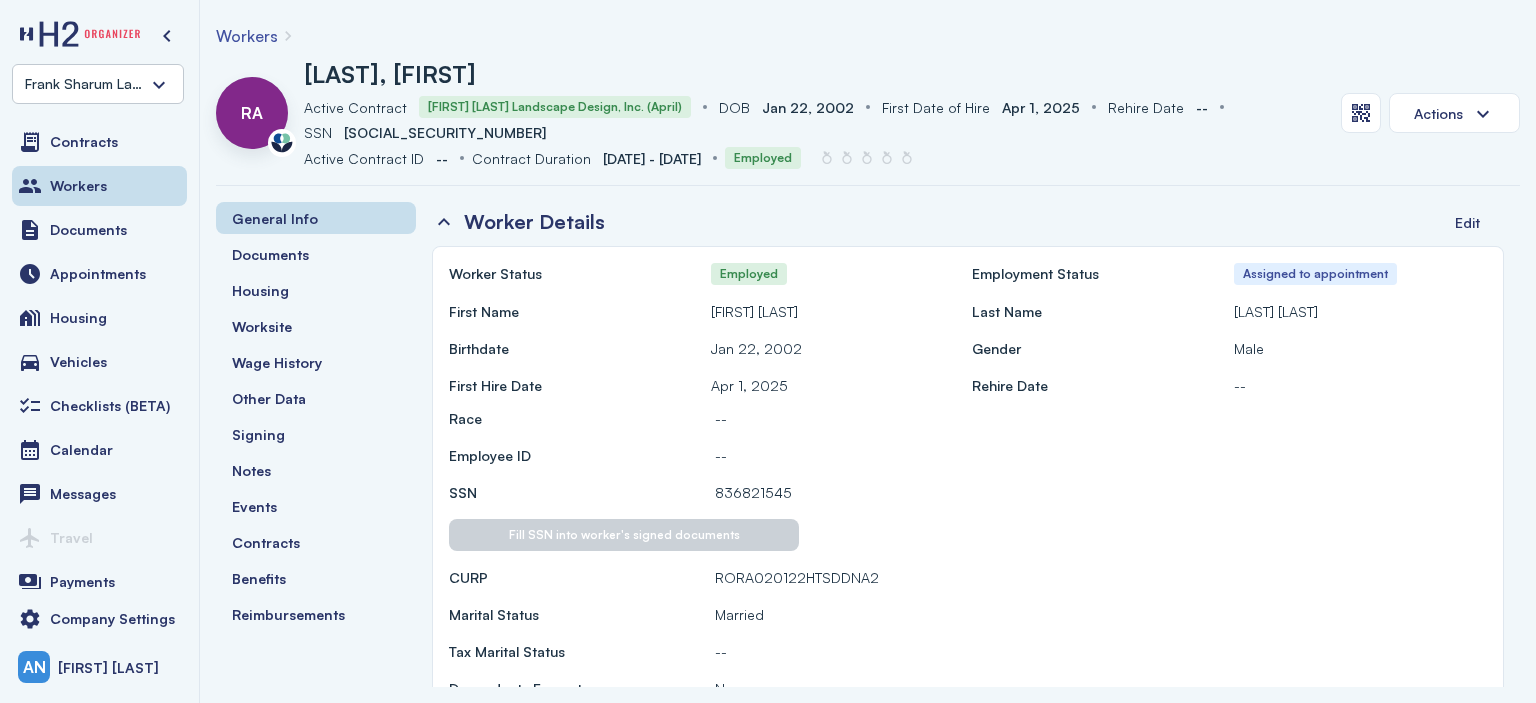 click on "Workers" at bounding box center (247, 36) 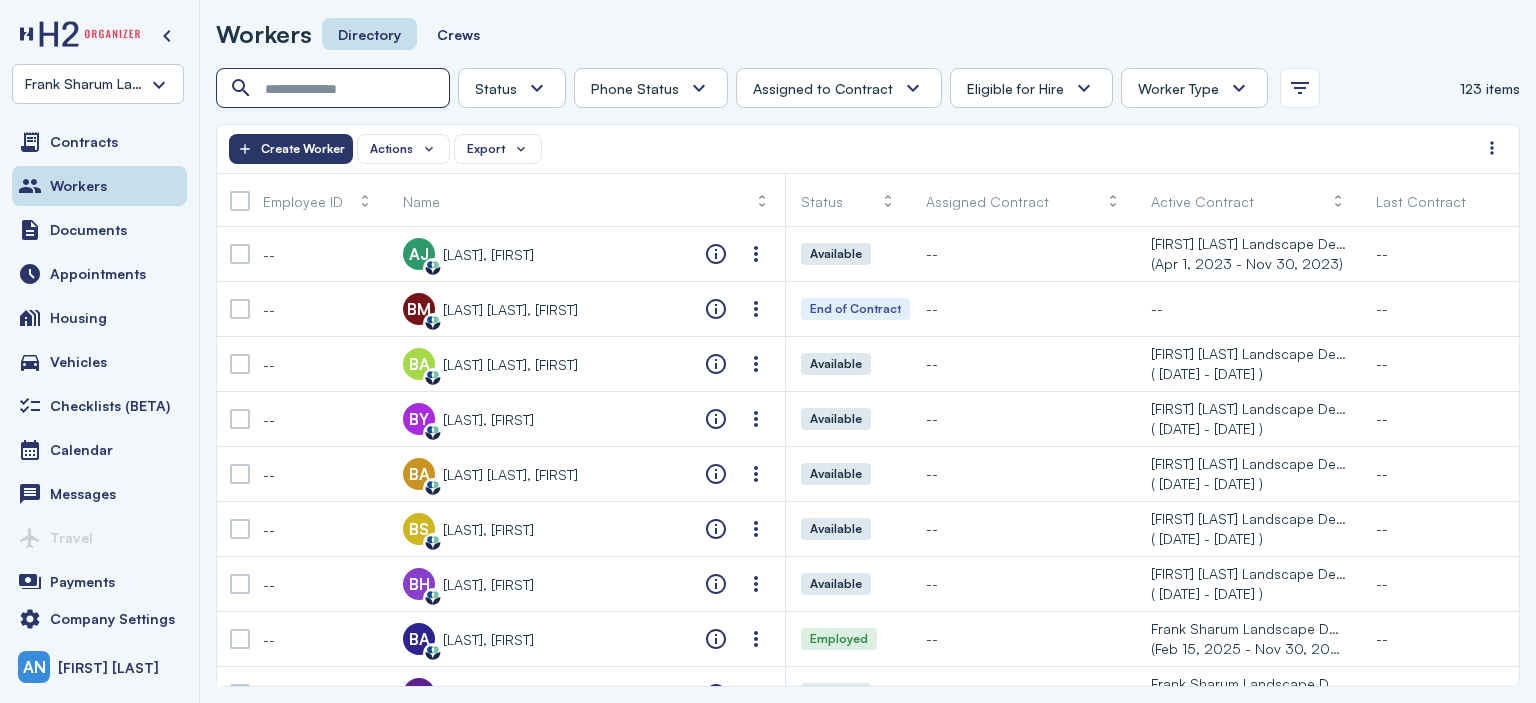click at bounding box center [335, 89] 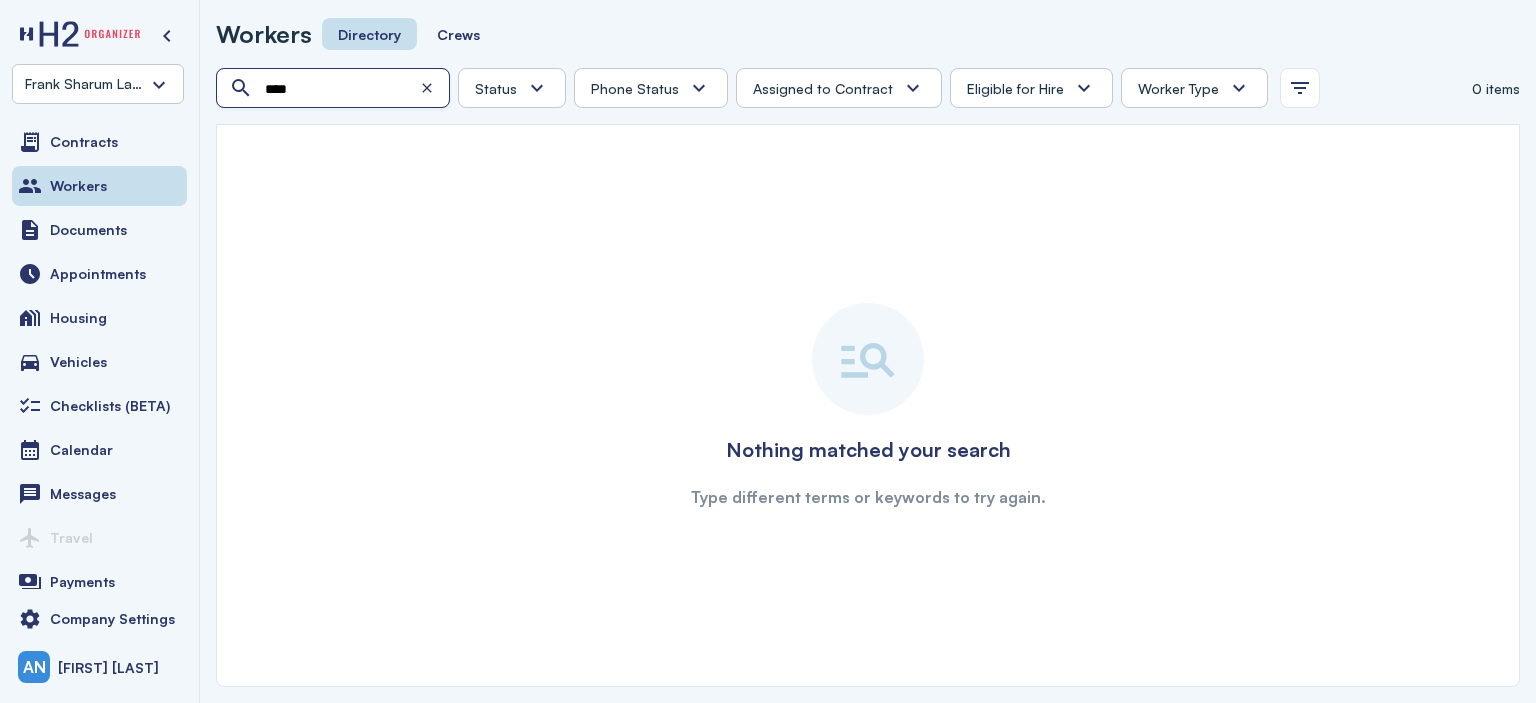 type on "****" 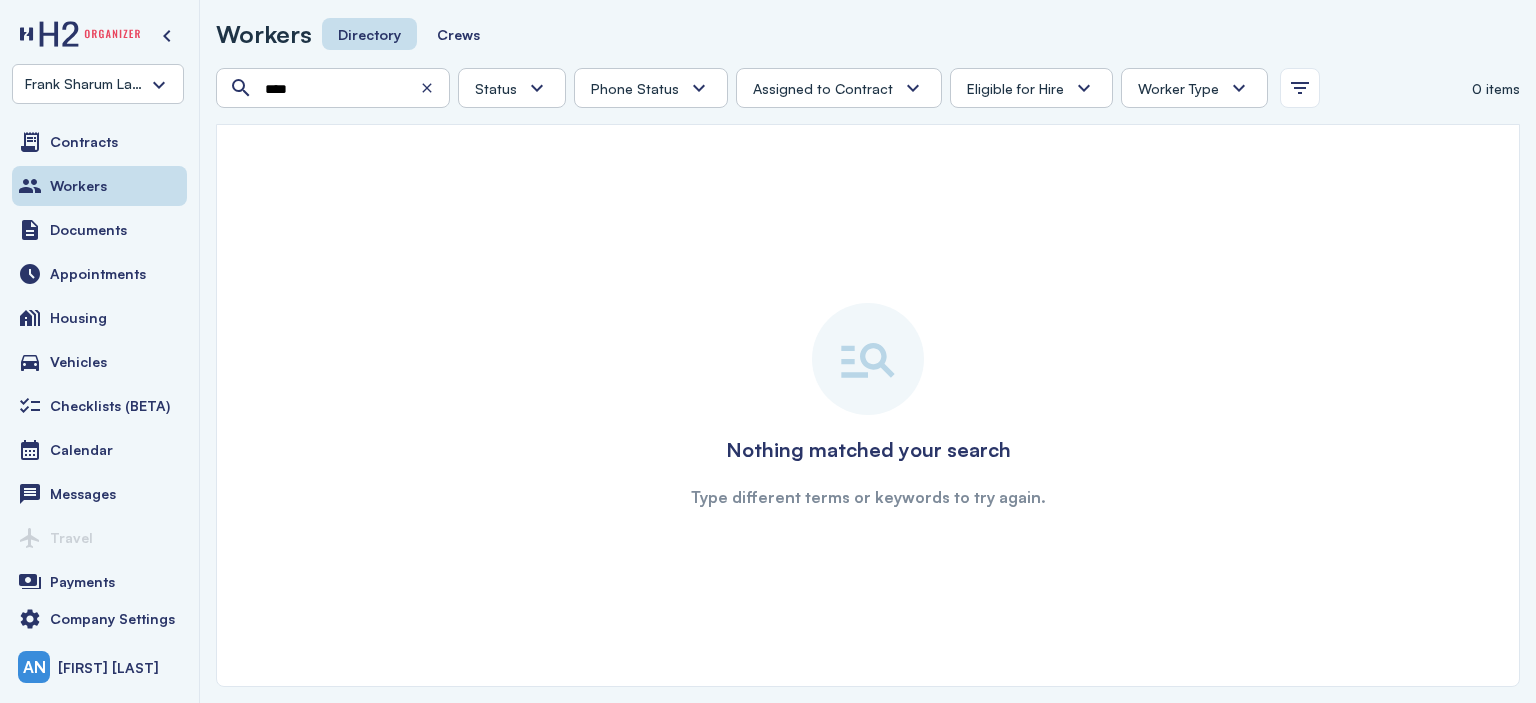 click on "Frank Sharum Landscape Design, Inc." at bounding box center (98, 84) 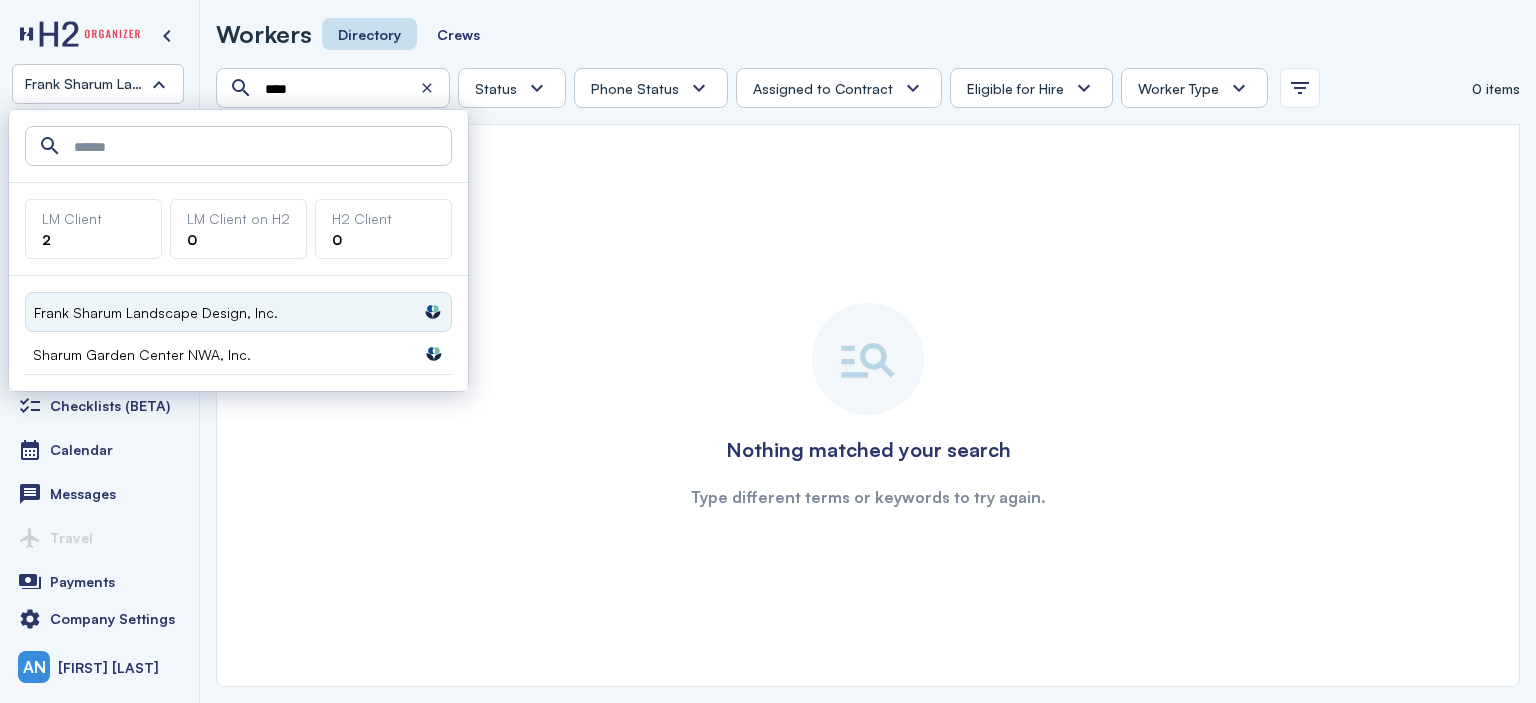 click on "[FIRST] [LAST] Garden Center NWA, Inc.   Labormex data" at bounding box center (238, 354) 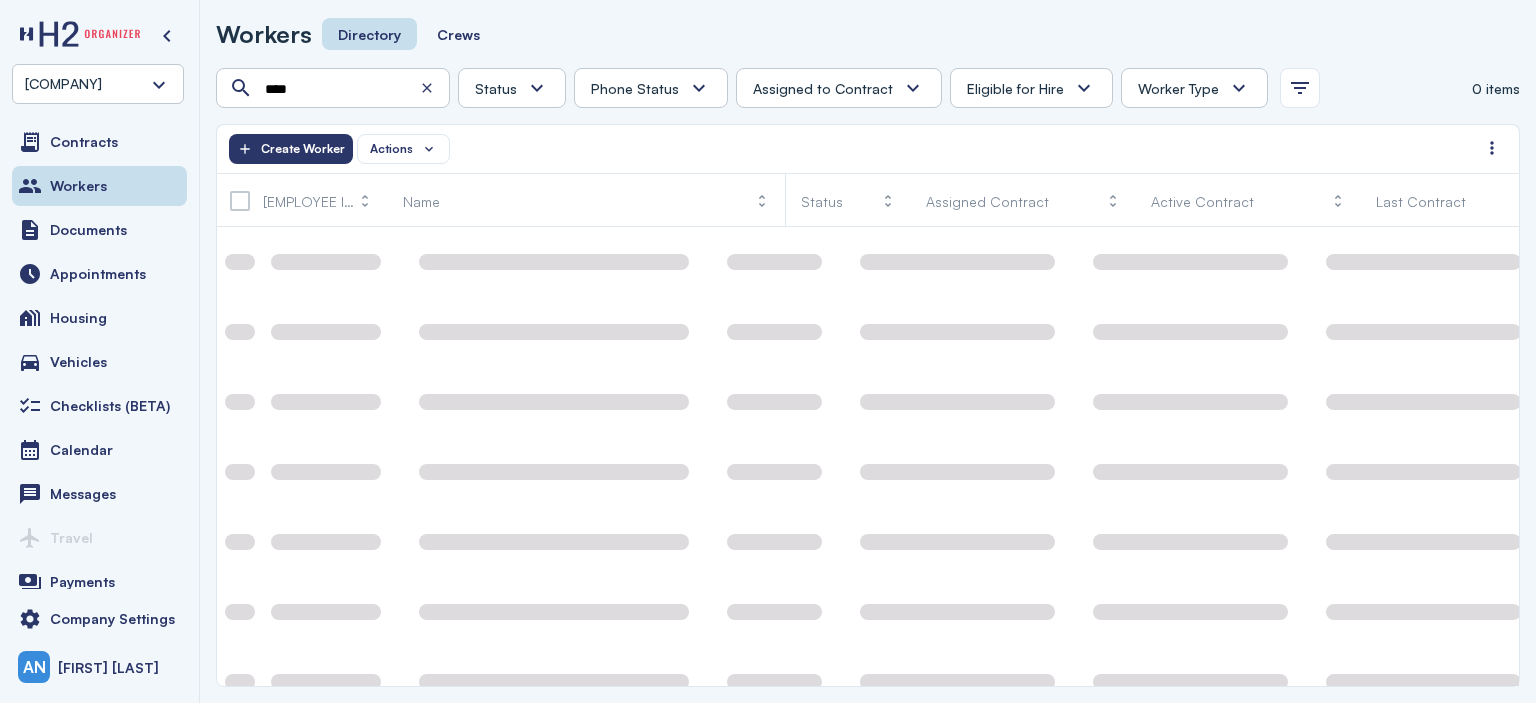 scroll, scrollTop: 0, scrollLeft: 0, axis: both 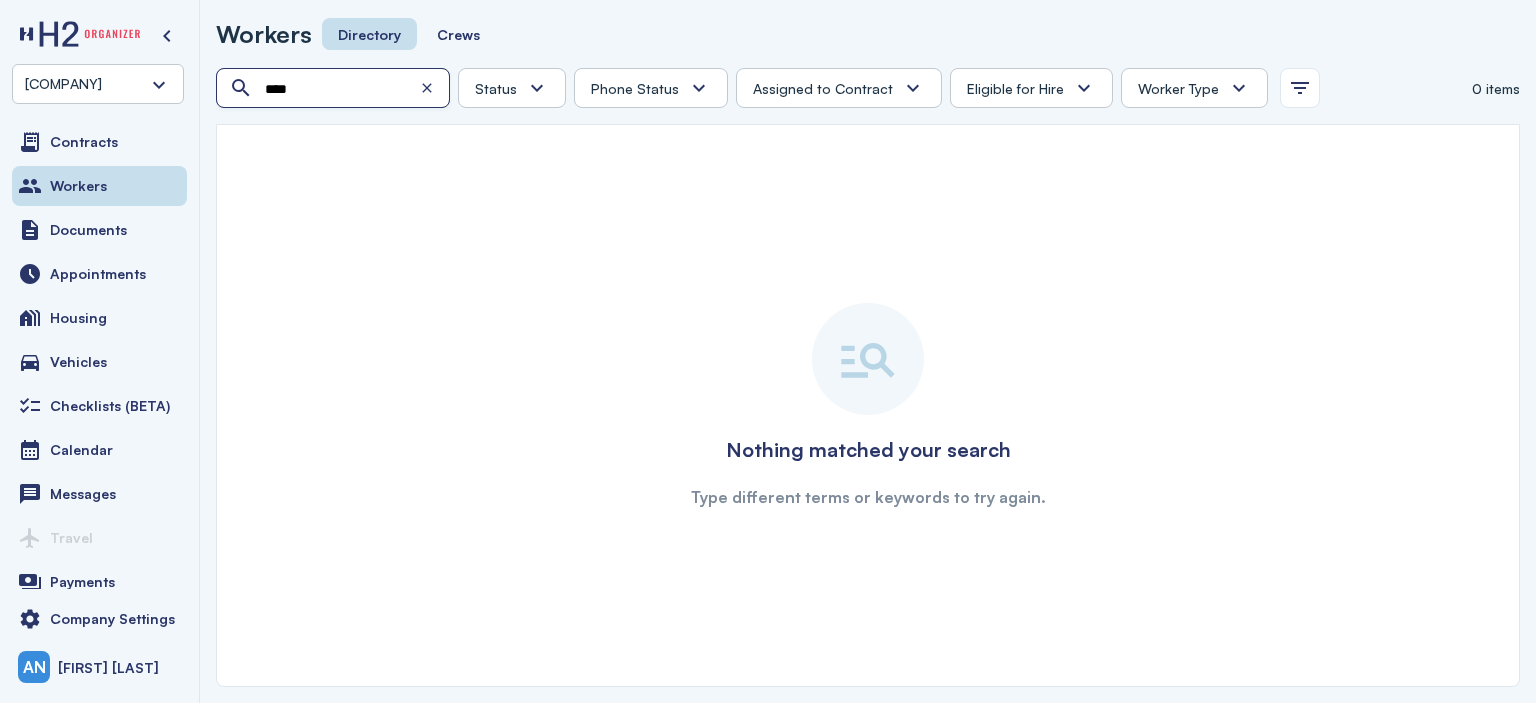 click on "****" at bounding box center [335, 89] 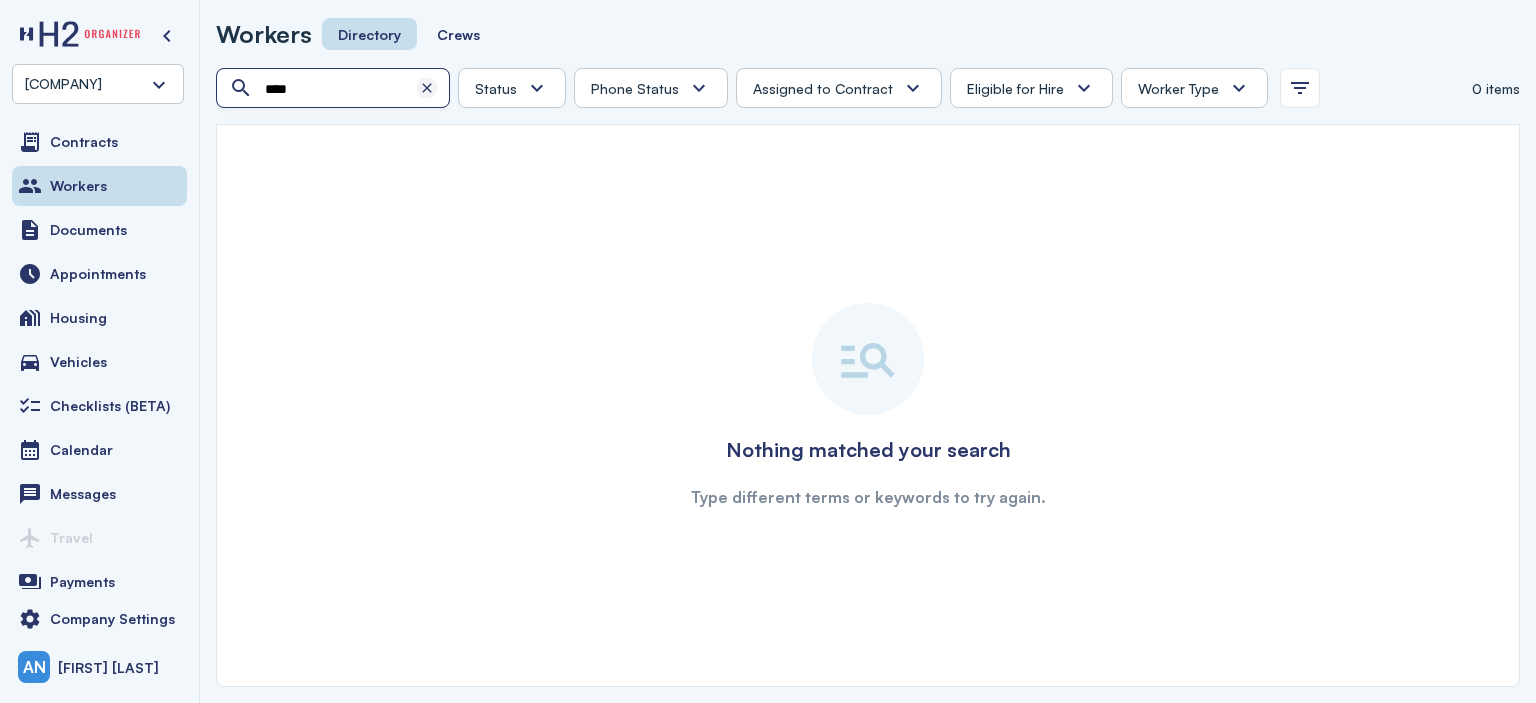 click at bounding box center [427, 88] 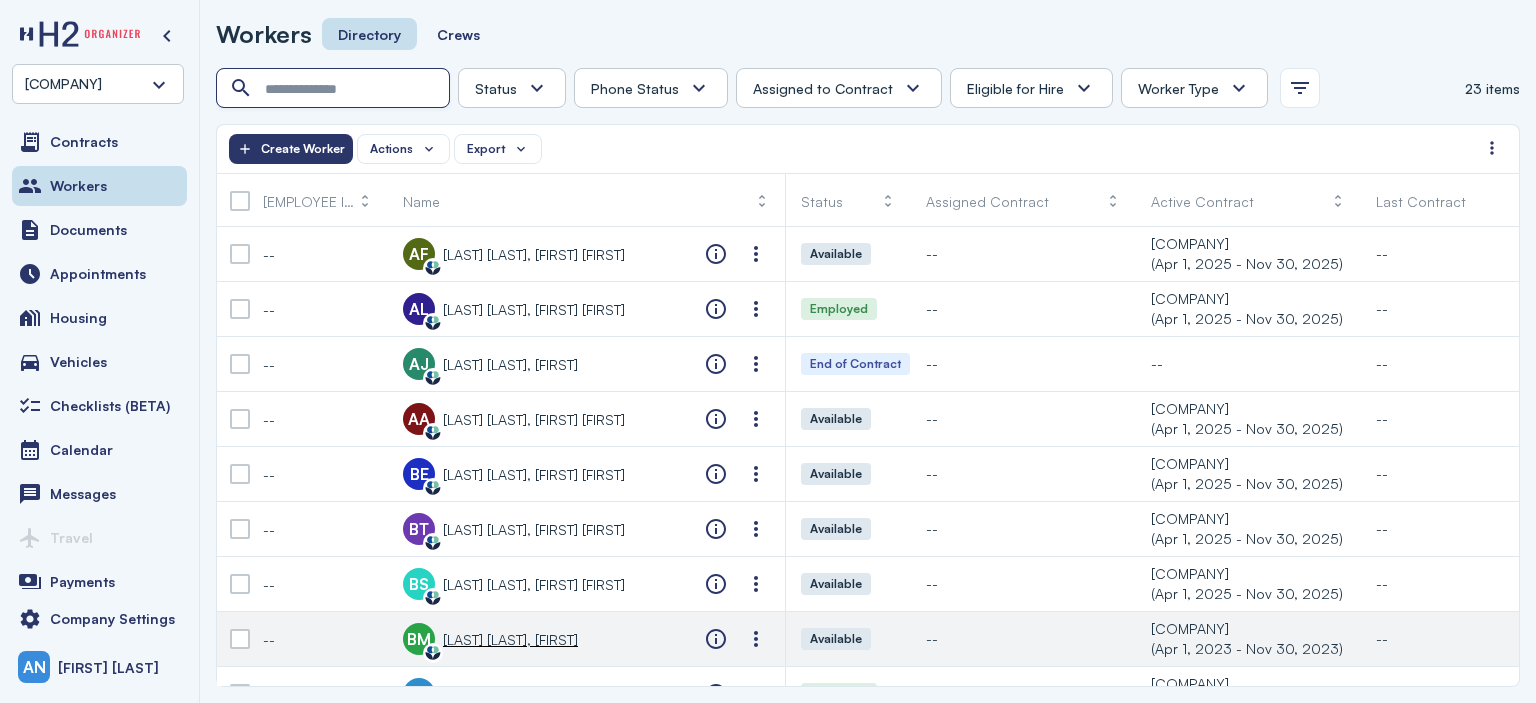 scroll, scrollTop: 0, scrollLeft: 0, axis: both 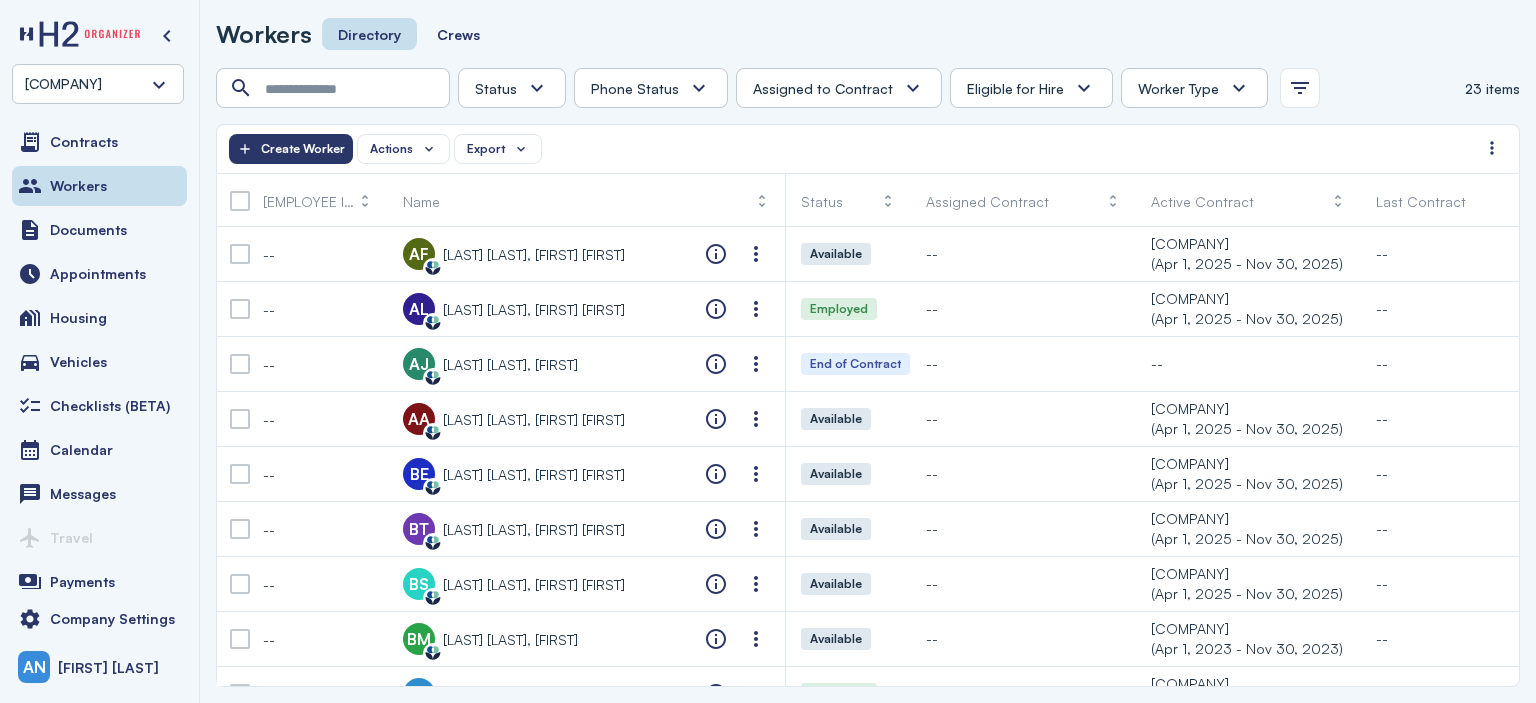 click on "Sharum Garden Center NWA, Inc." at bounding box center (63, 84) 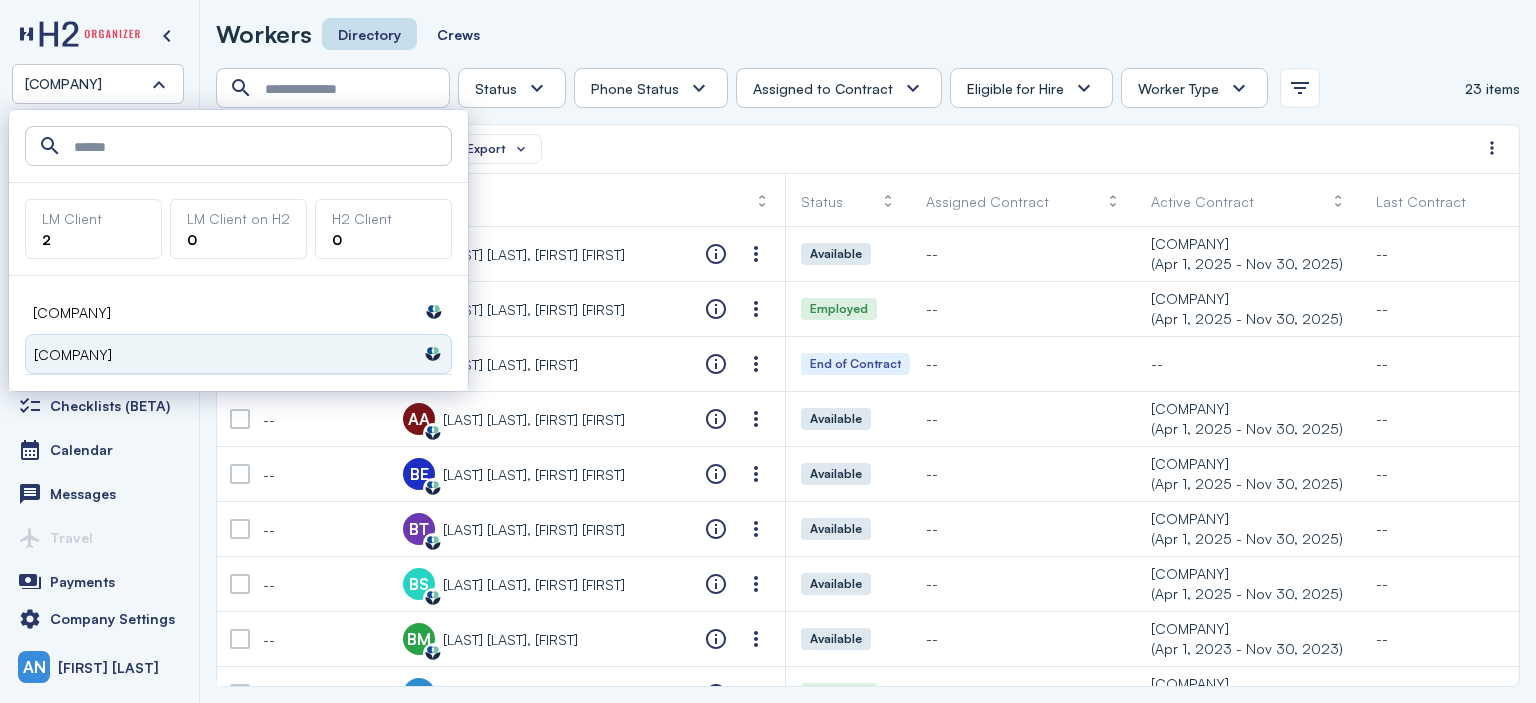 click on "Frank Sharum Landscape Design, Inc.   Labormex data" at bounding box center [238, 312] 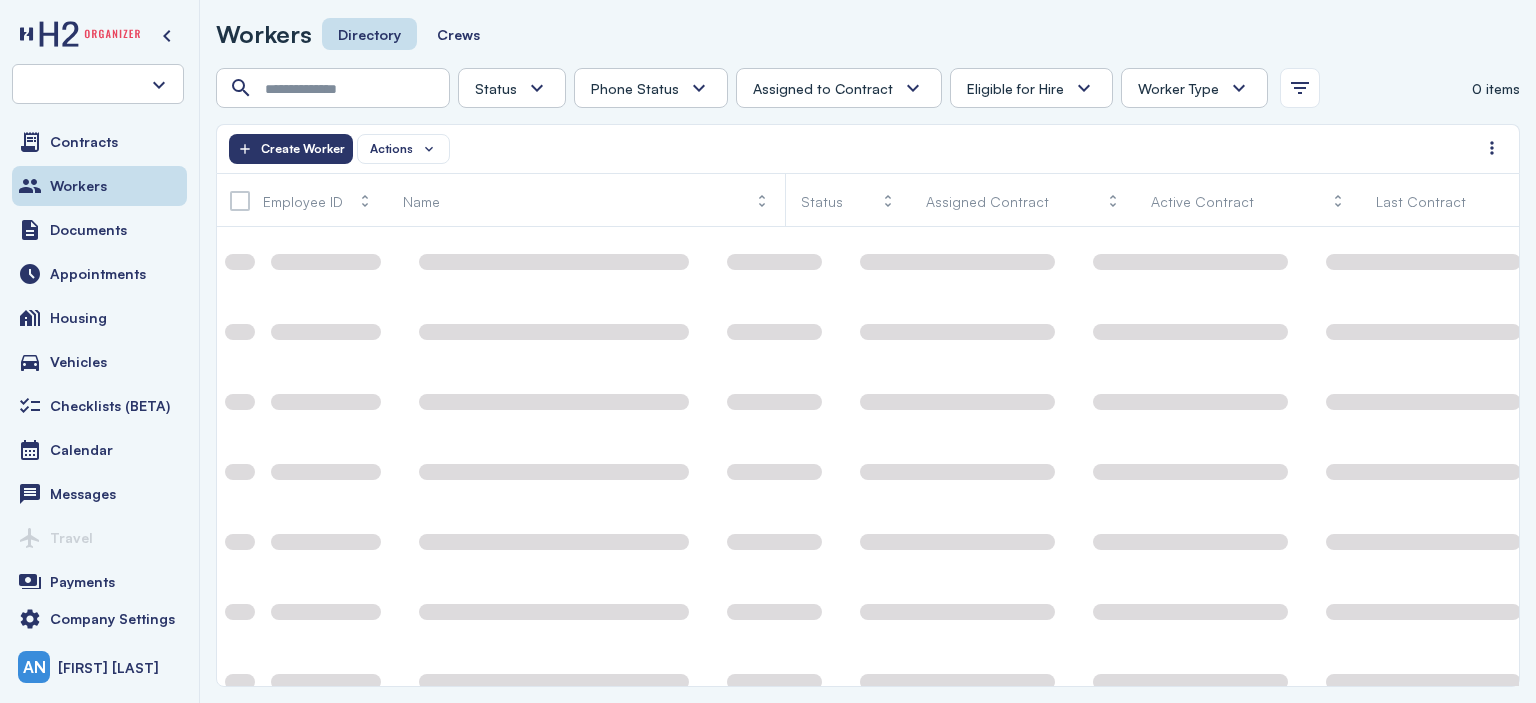 scroll, scrollTop: 0, scrollLeft: 0, axis: both 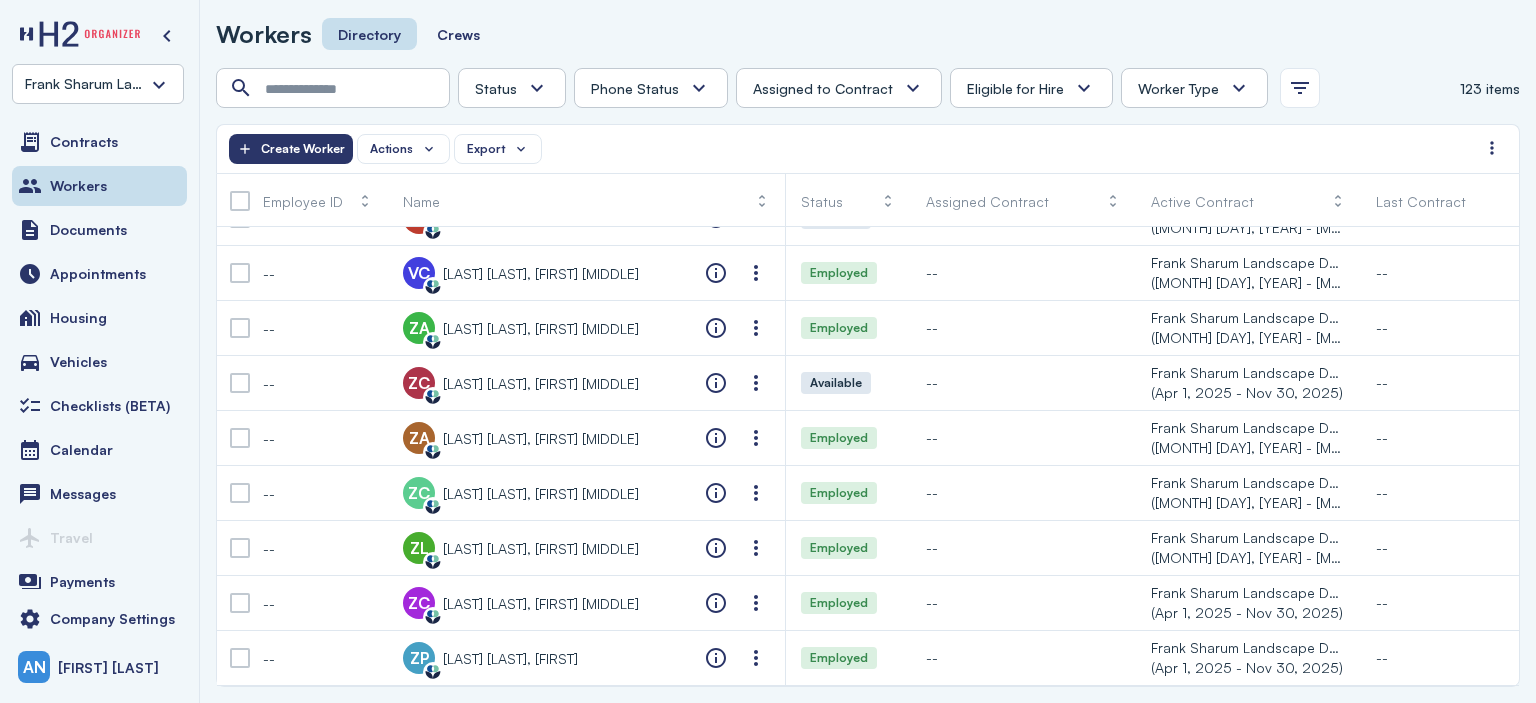 click at bounding box center (1239, 88) 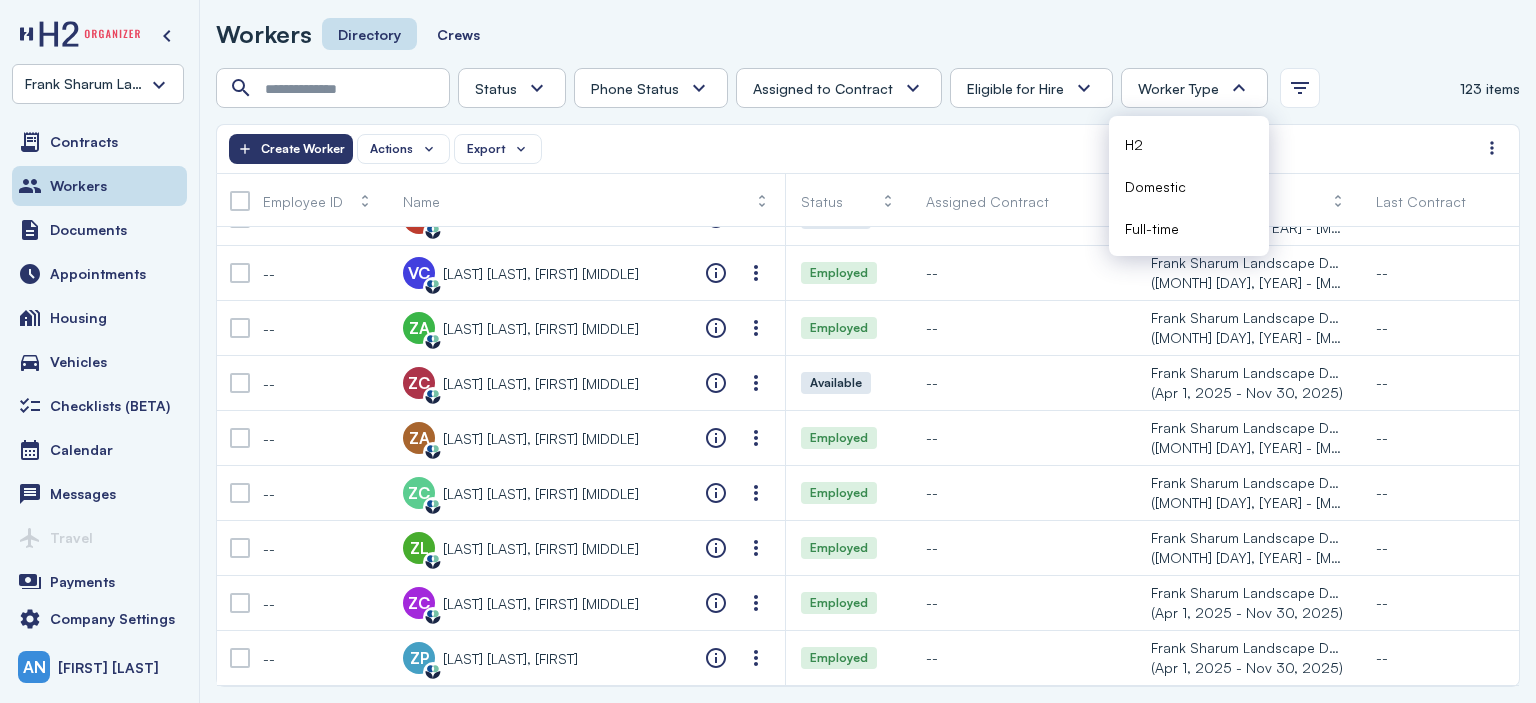 click at bounding box center (1239, 88) 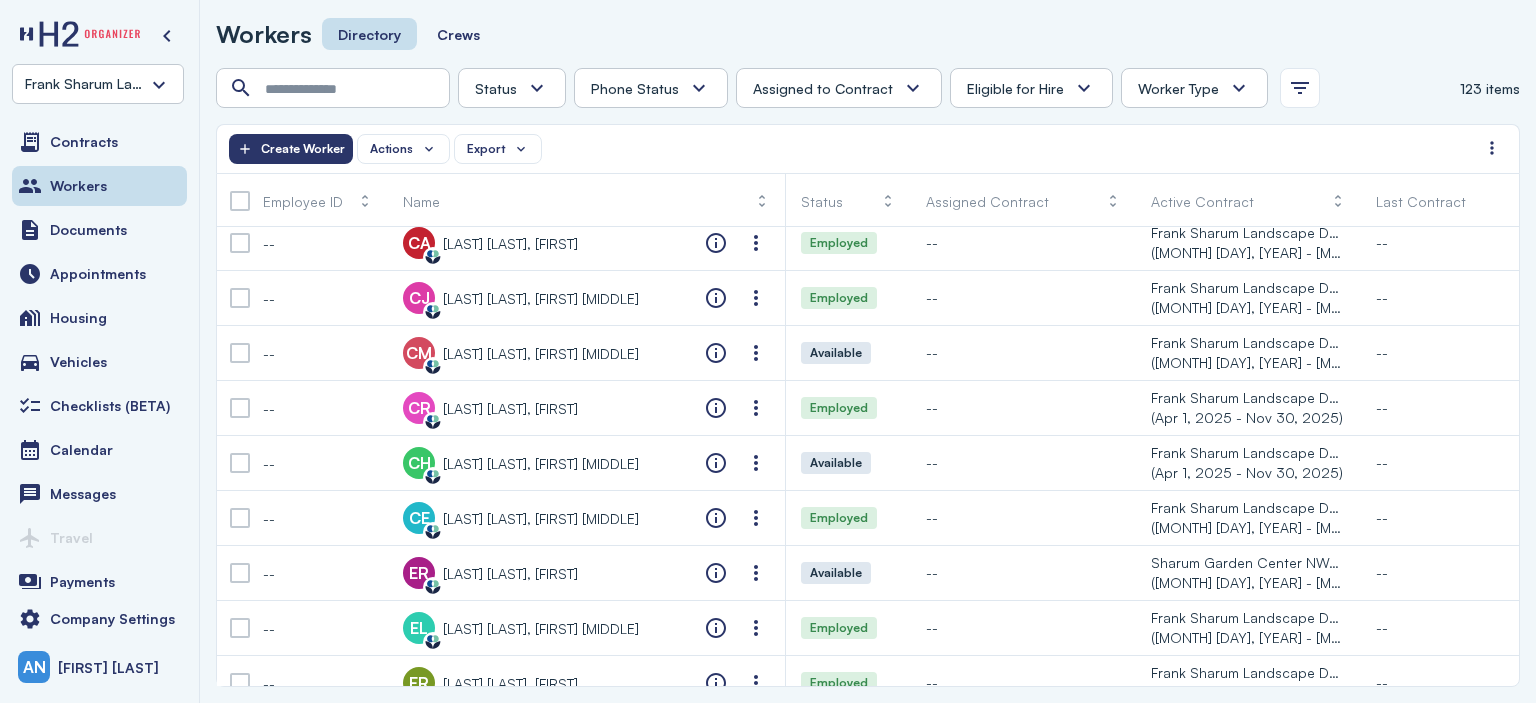 scroll, scrollTop: 0, scrollLeft: 0, axis: both 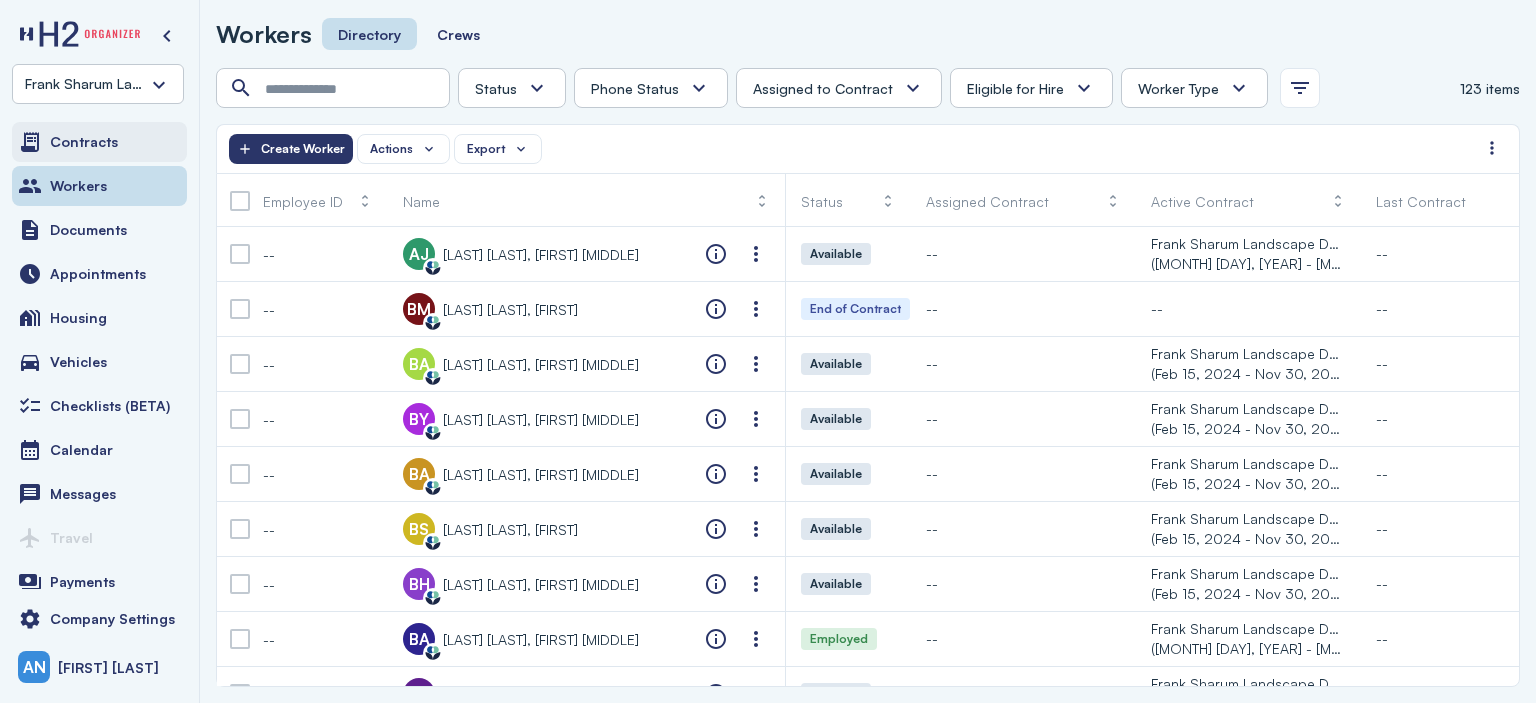 click on "Contracts" at bounding box center [84, 142] 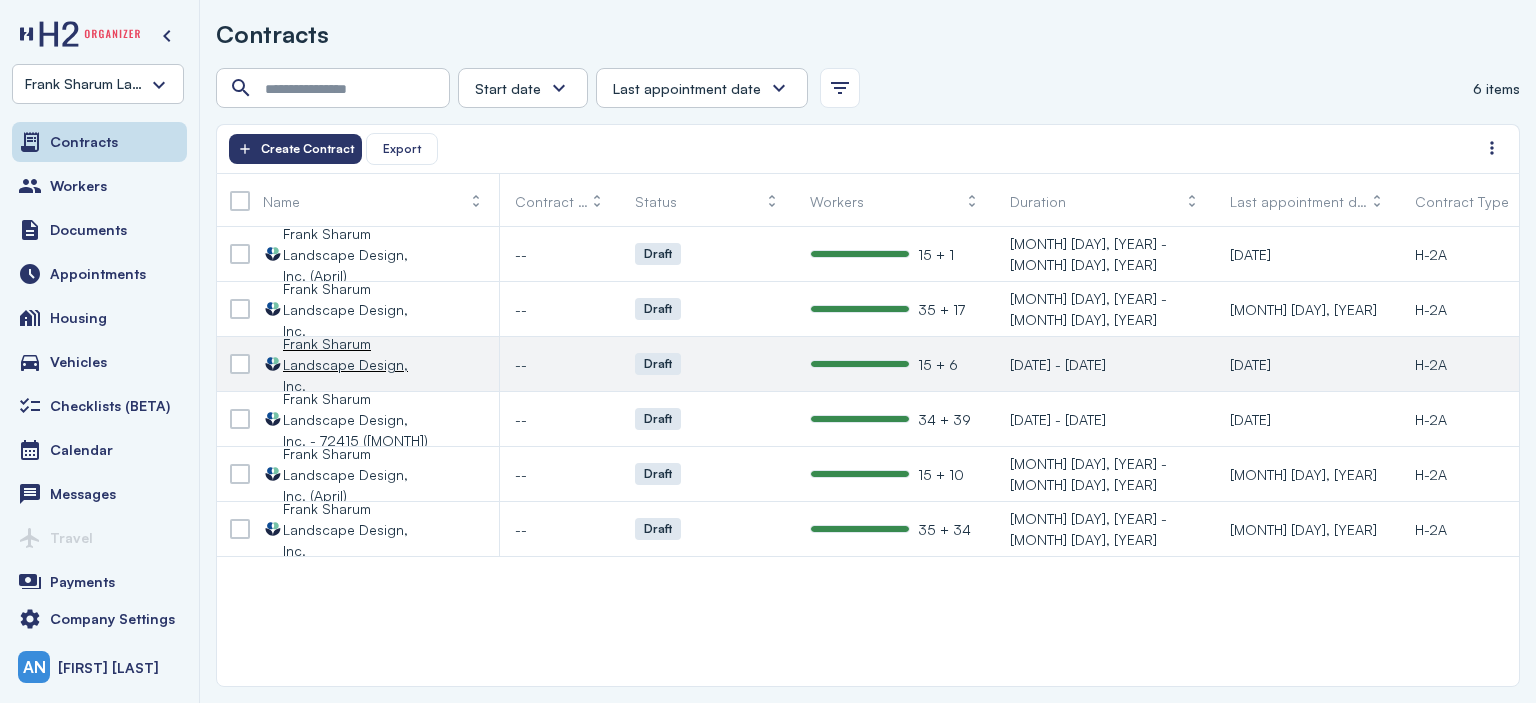 click at bounding box center (860, 364) 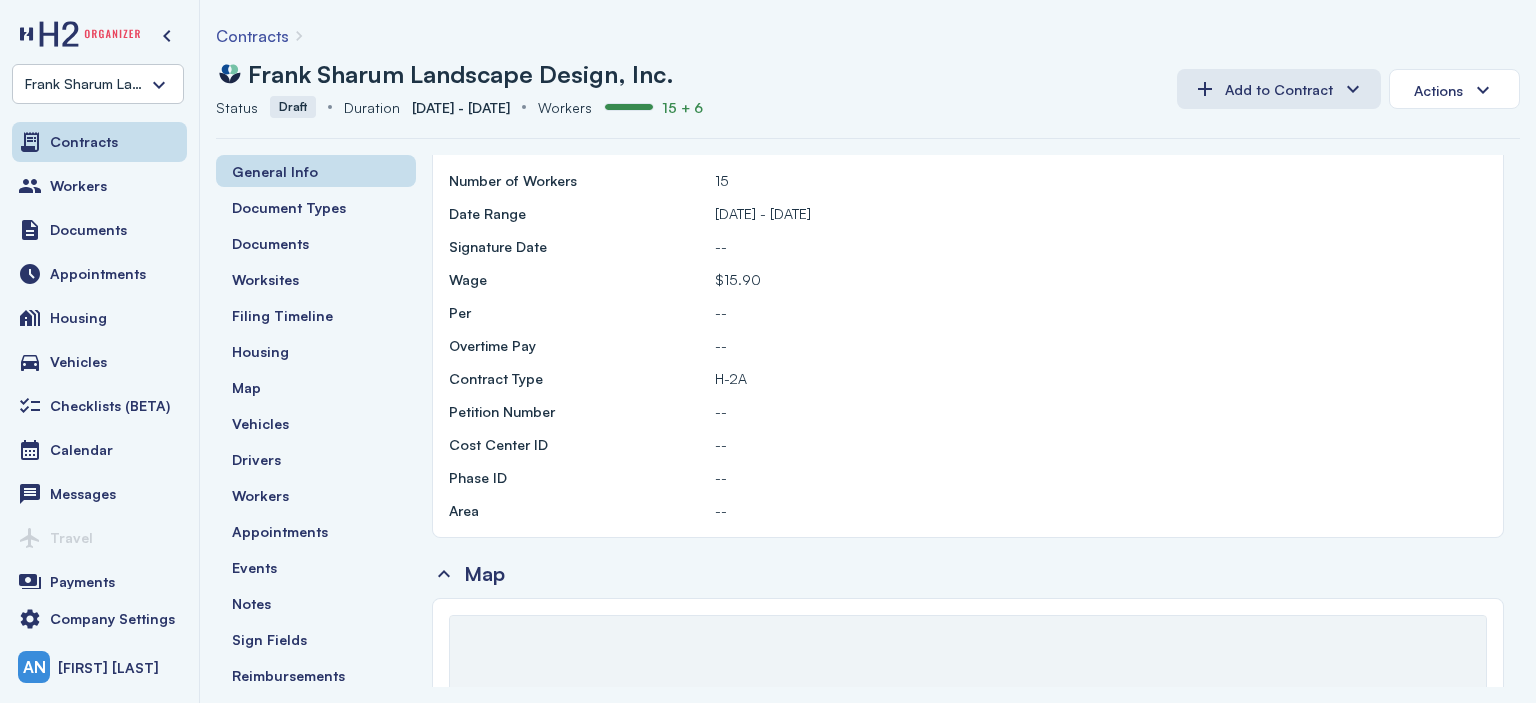 scroll, scrollTop: 0, scrollLeft: 0, axis: both 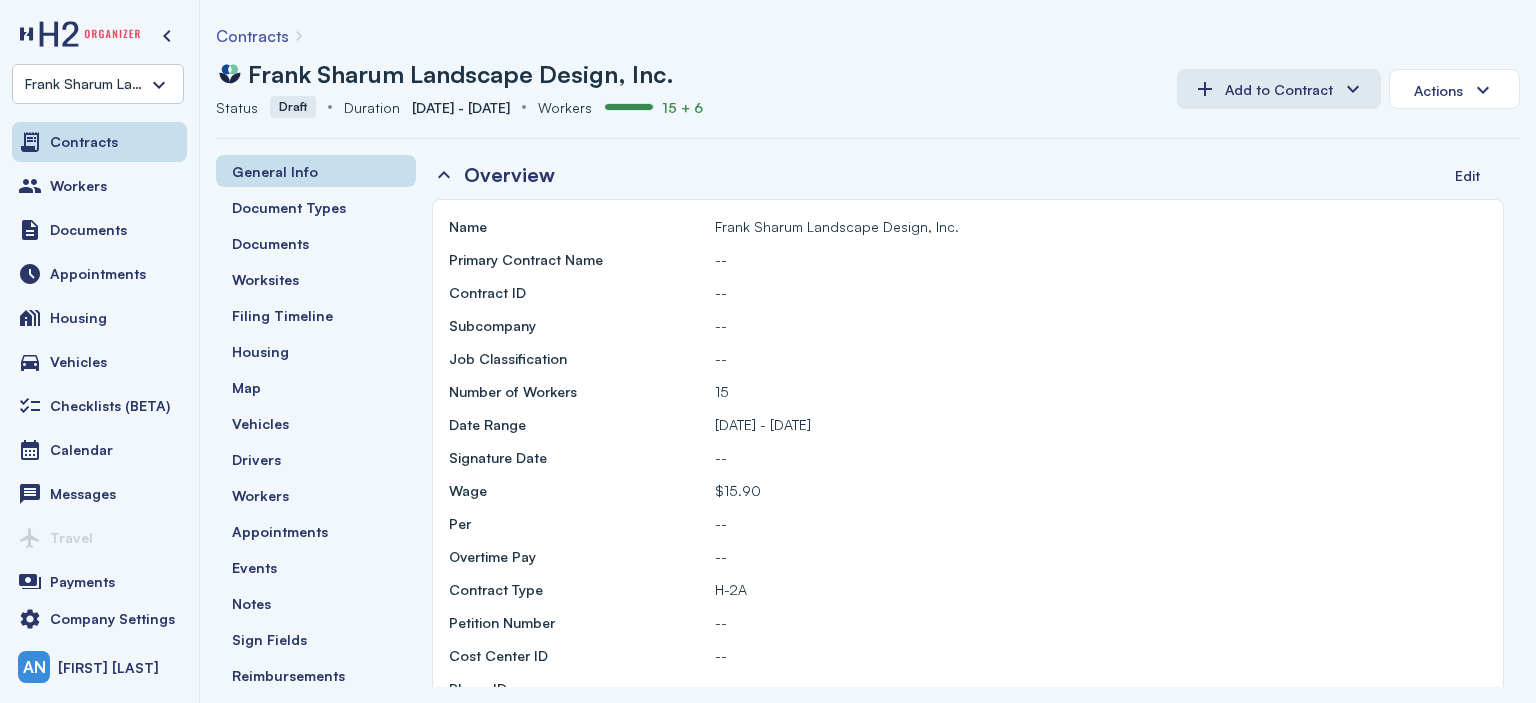 click on "15 + 6" at bounding box center [682, 107] 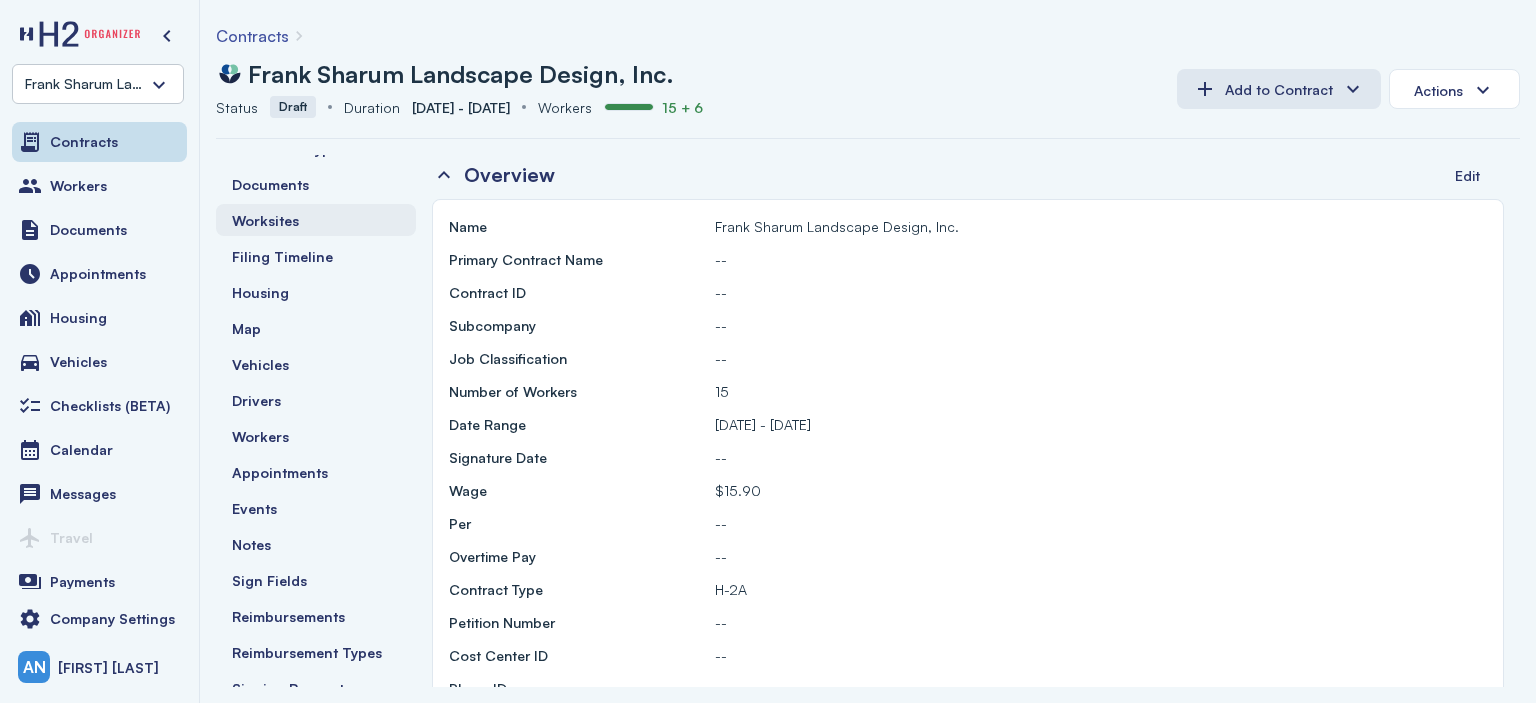 scroll, scrollTop: 85, scrollLeft: 0, axis: vertical 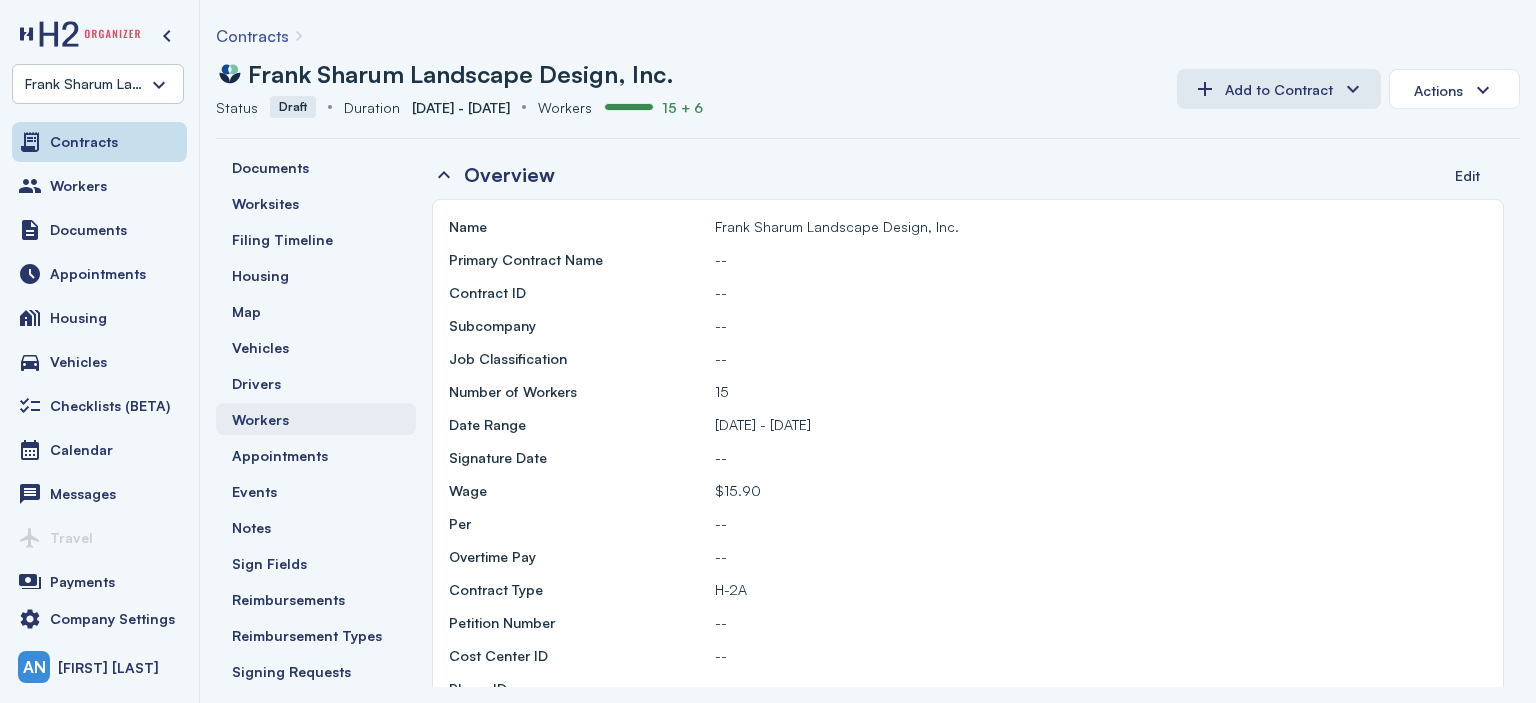click on "Workers" at bounding box center [316, 419] 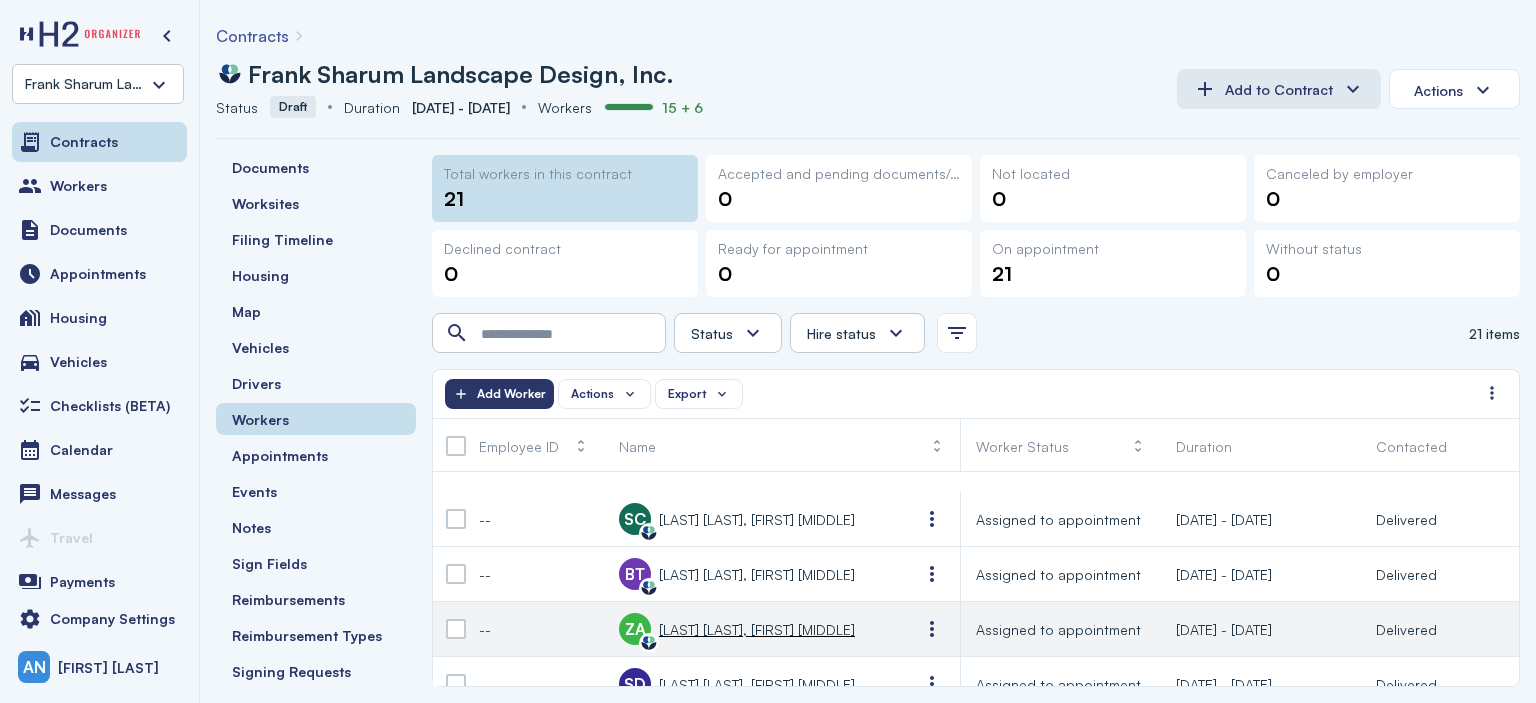 scroll, scrollTop: 0, scrollLeft: 0, axis: both 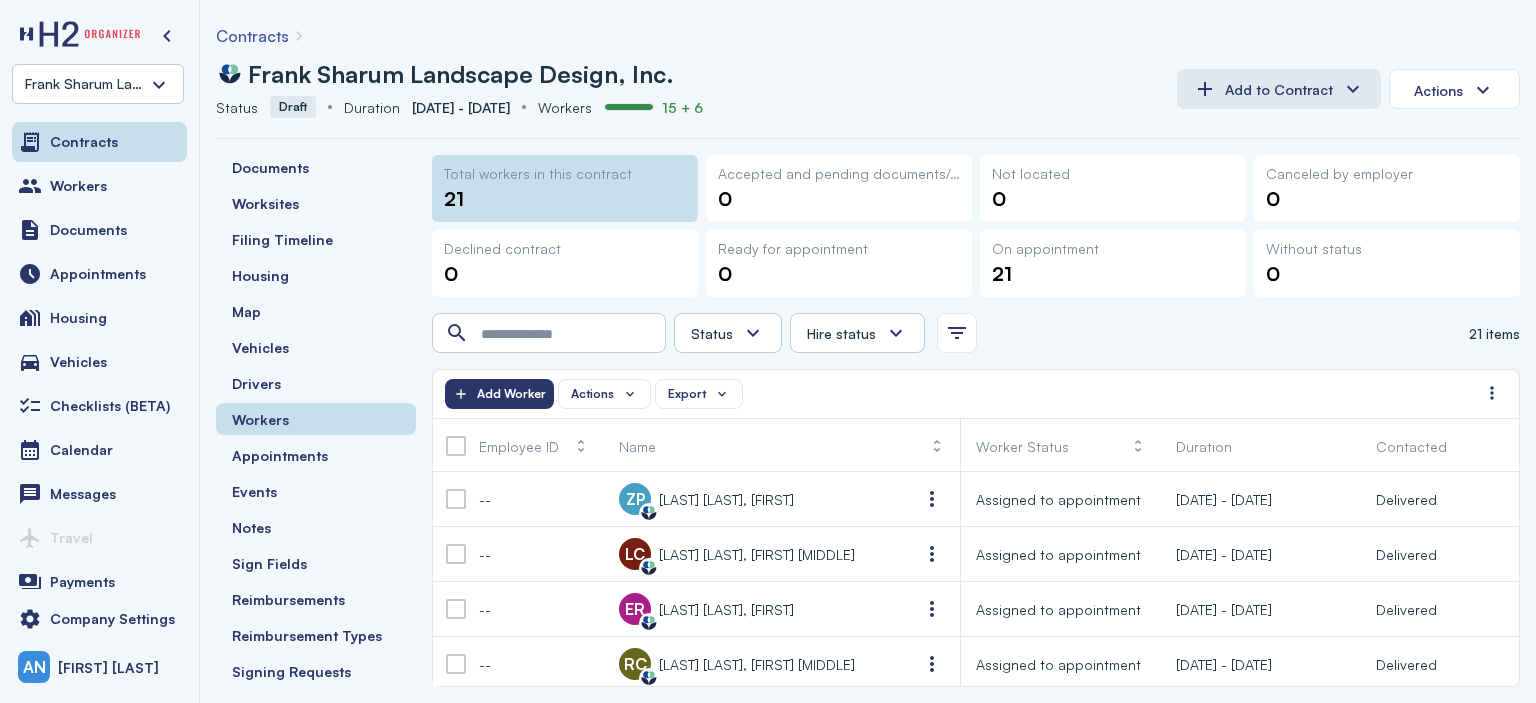 click on "Contracts" at bounding box center [252, 36] 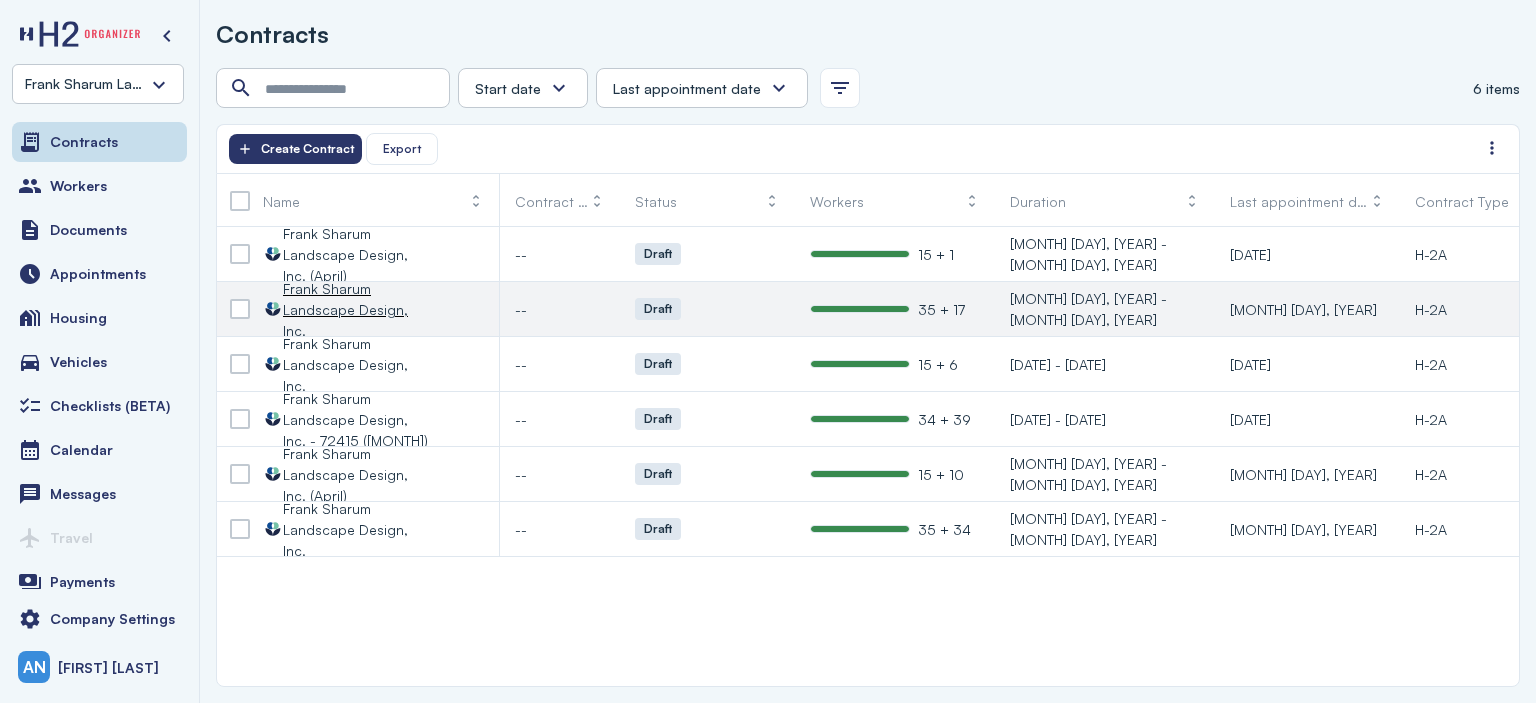 click at bounding box center (860, 309) 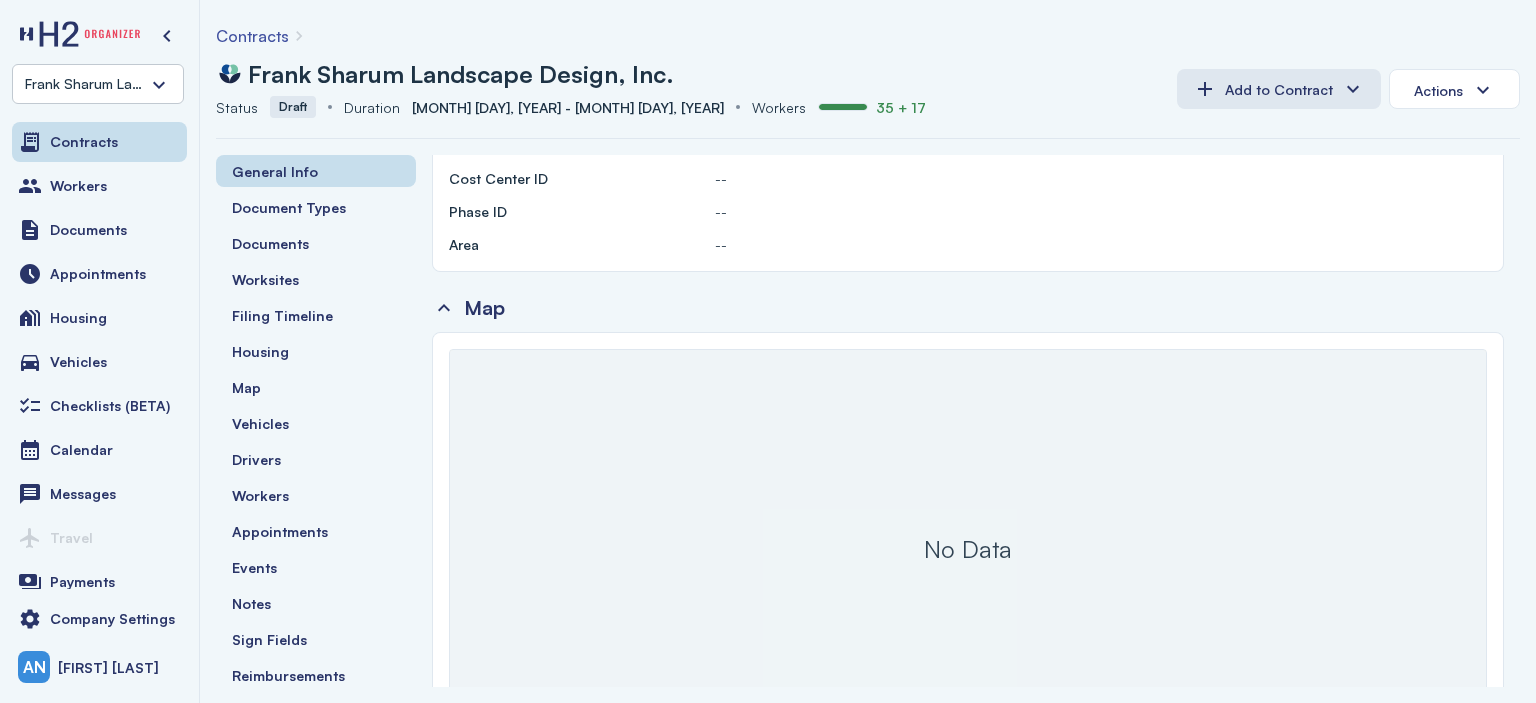 scroll, scrollTop: 0, scrollLeft: 0, axis: both 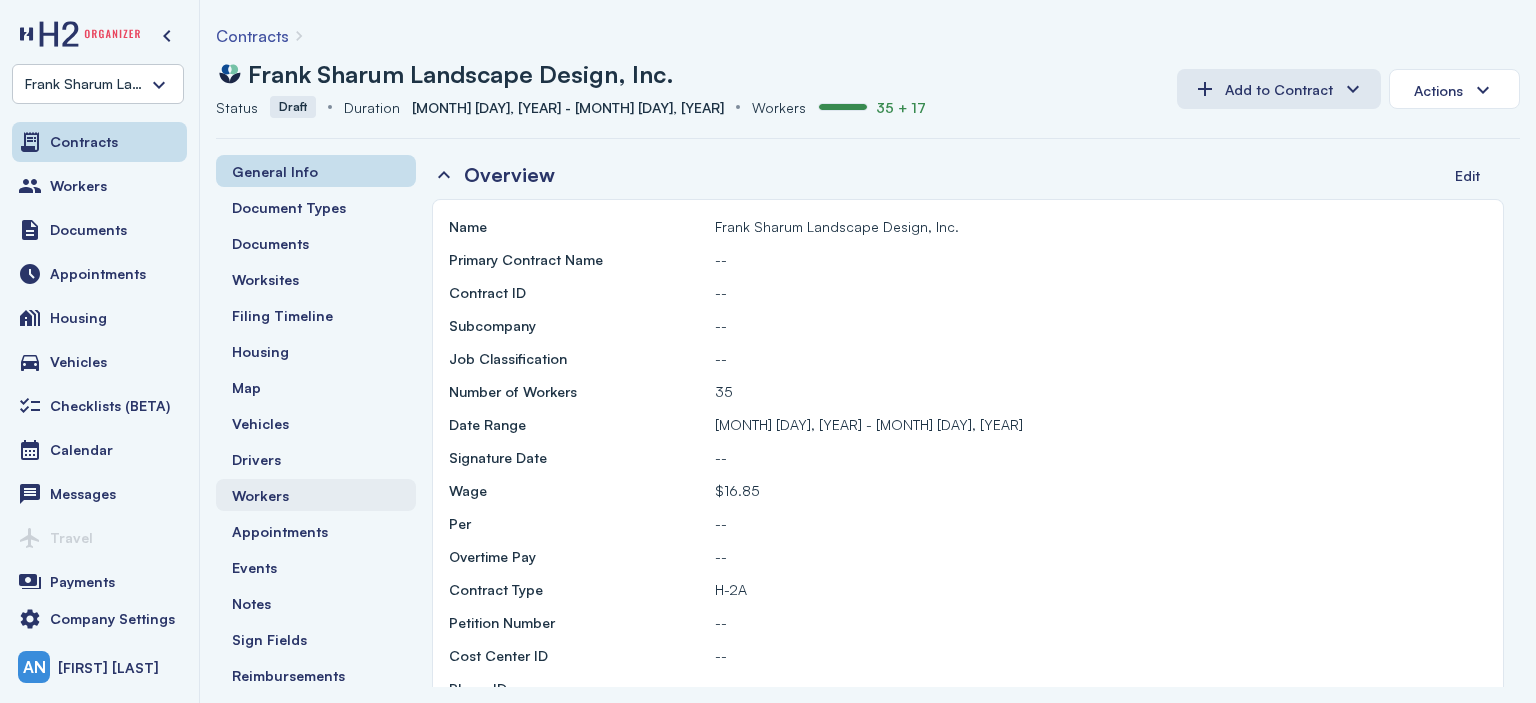 click on "Workers" at bounding box center (260, 495) 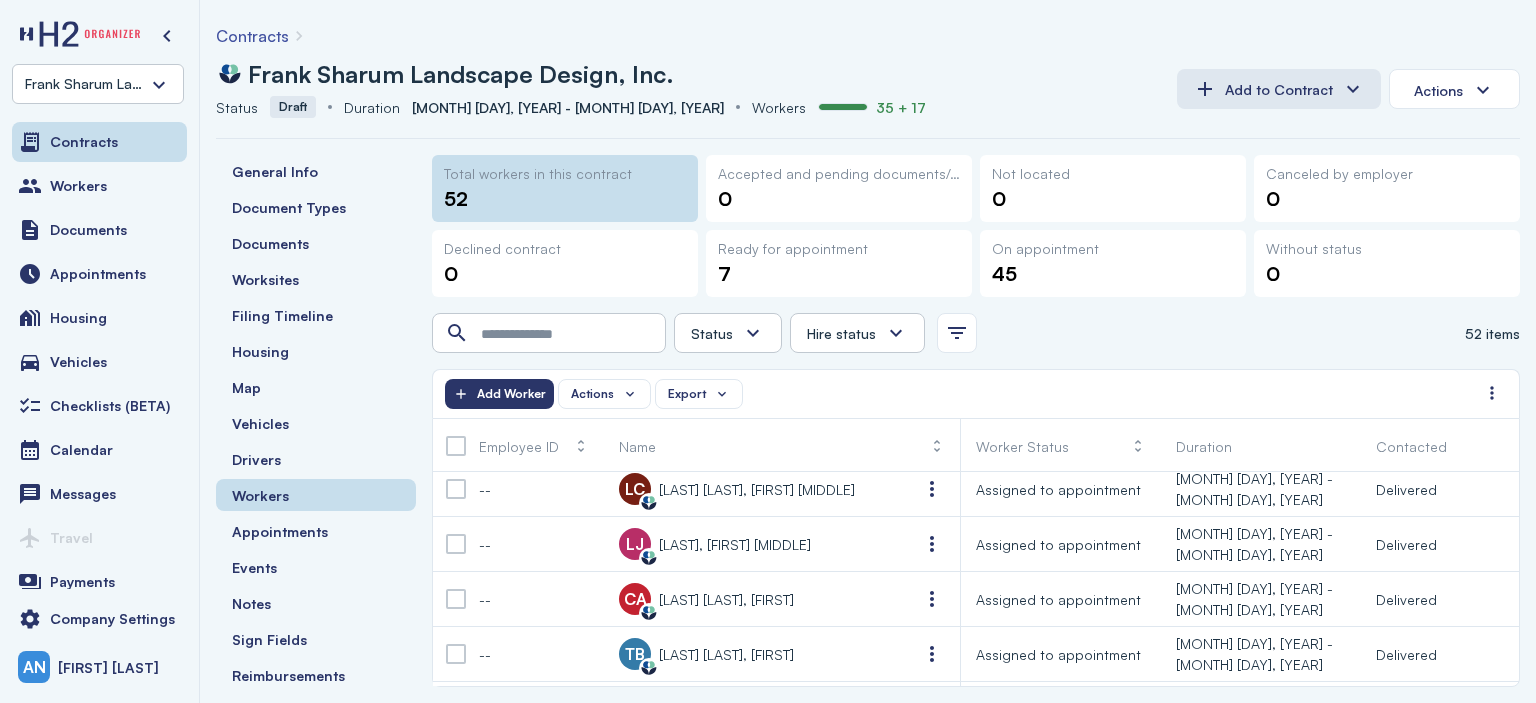 scroll, scrollTop: 0, scrollLeft: 0, axis: both 